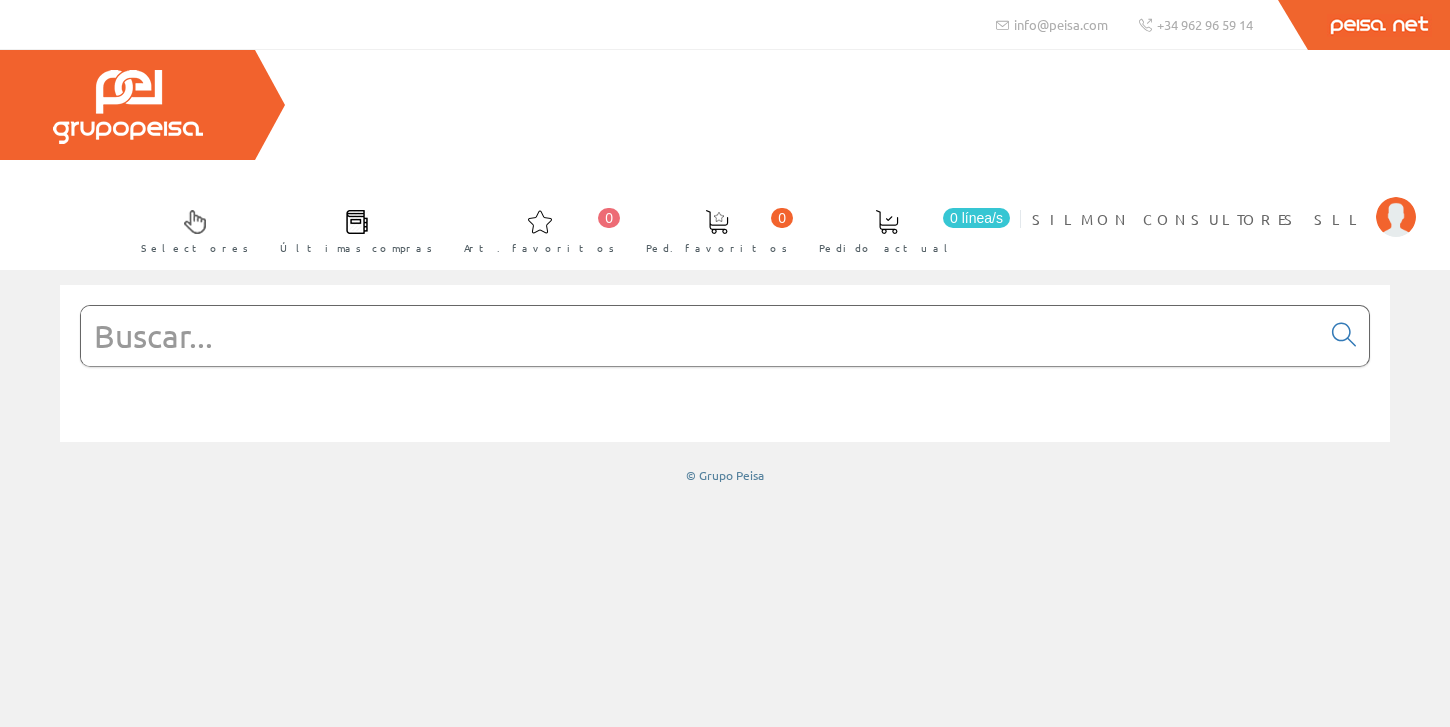 scroll, scrollTop: 0, scrollLeft: 0, axis: both 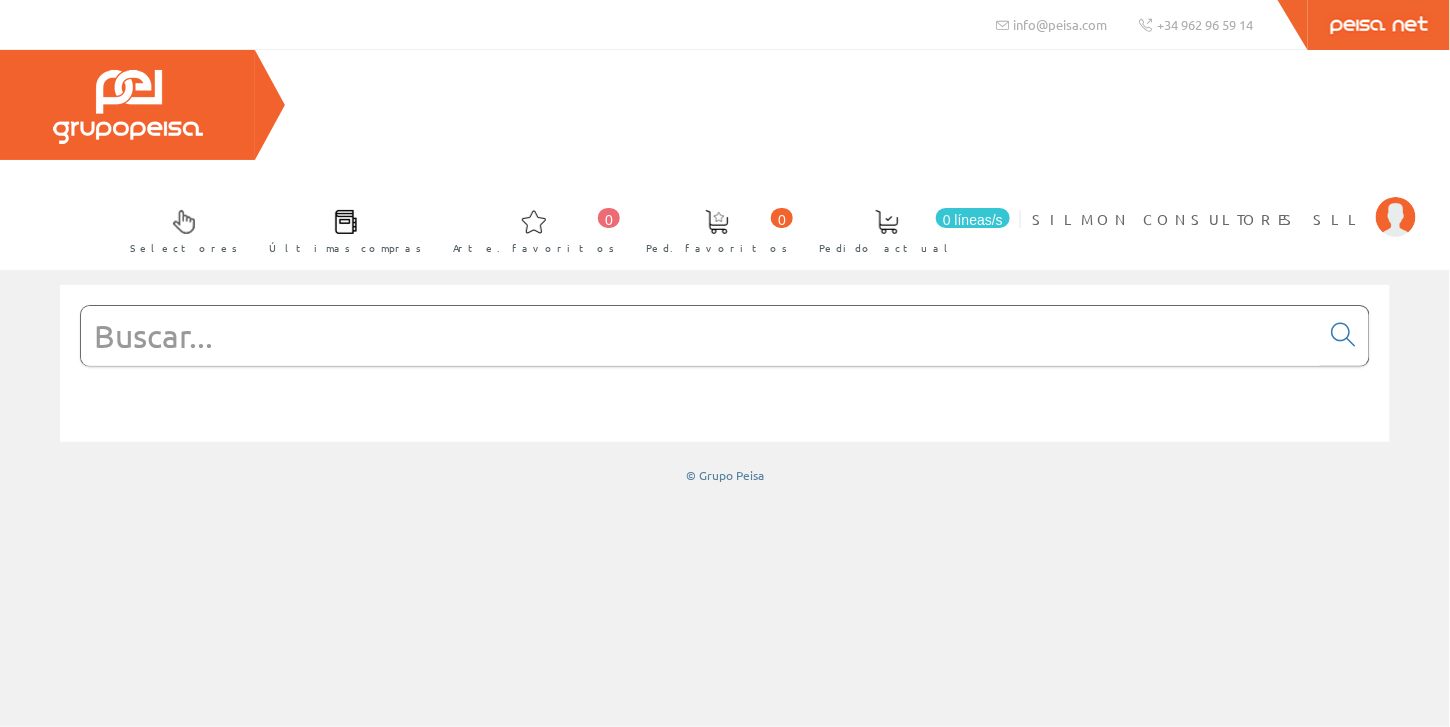 click at bounding box center (700, 336) 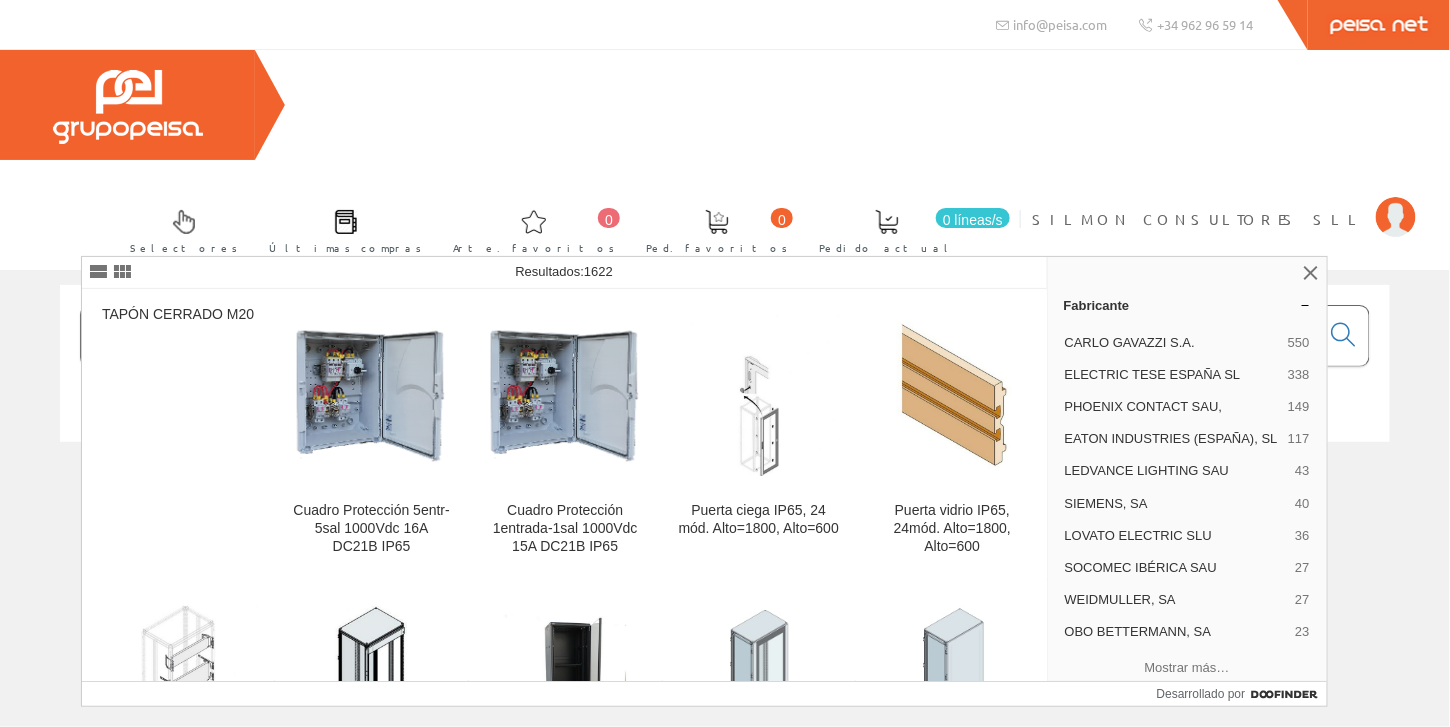 click on "FOTO 1866" at bounding box center [700, 336] 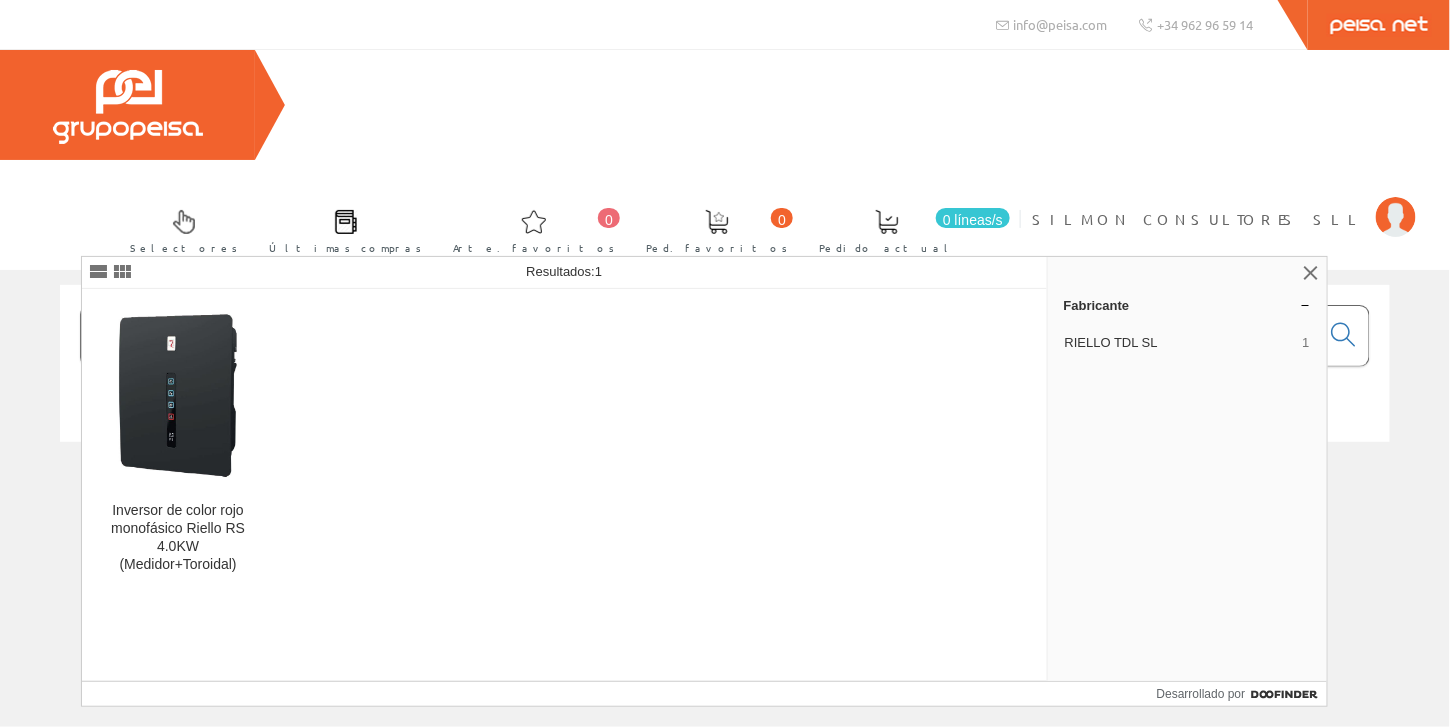type on "FOTO1866" 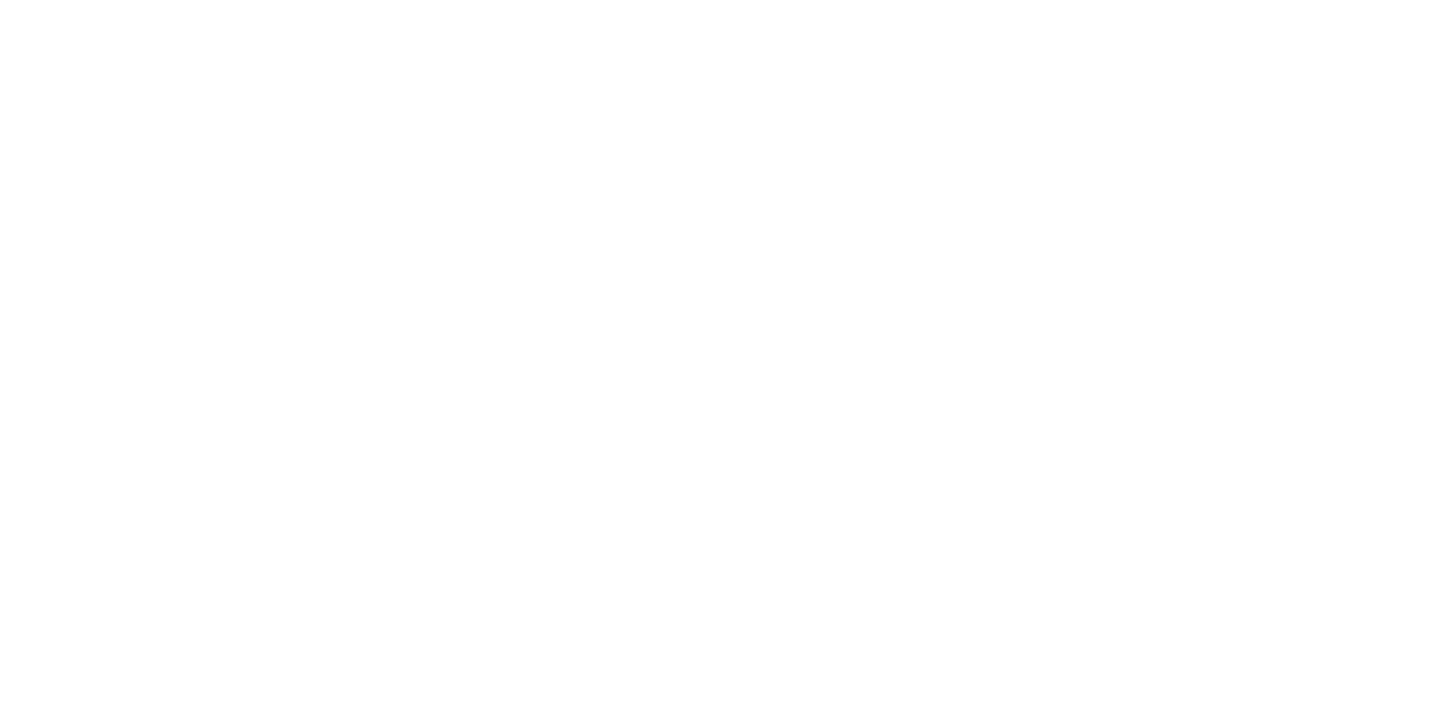 scroll, scrollTop: 0, scrollLeft: 0, axis: both 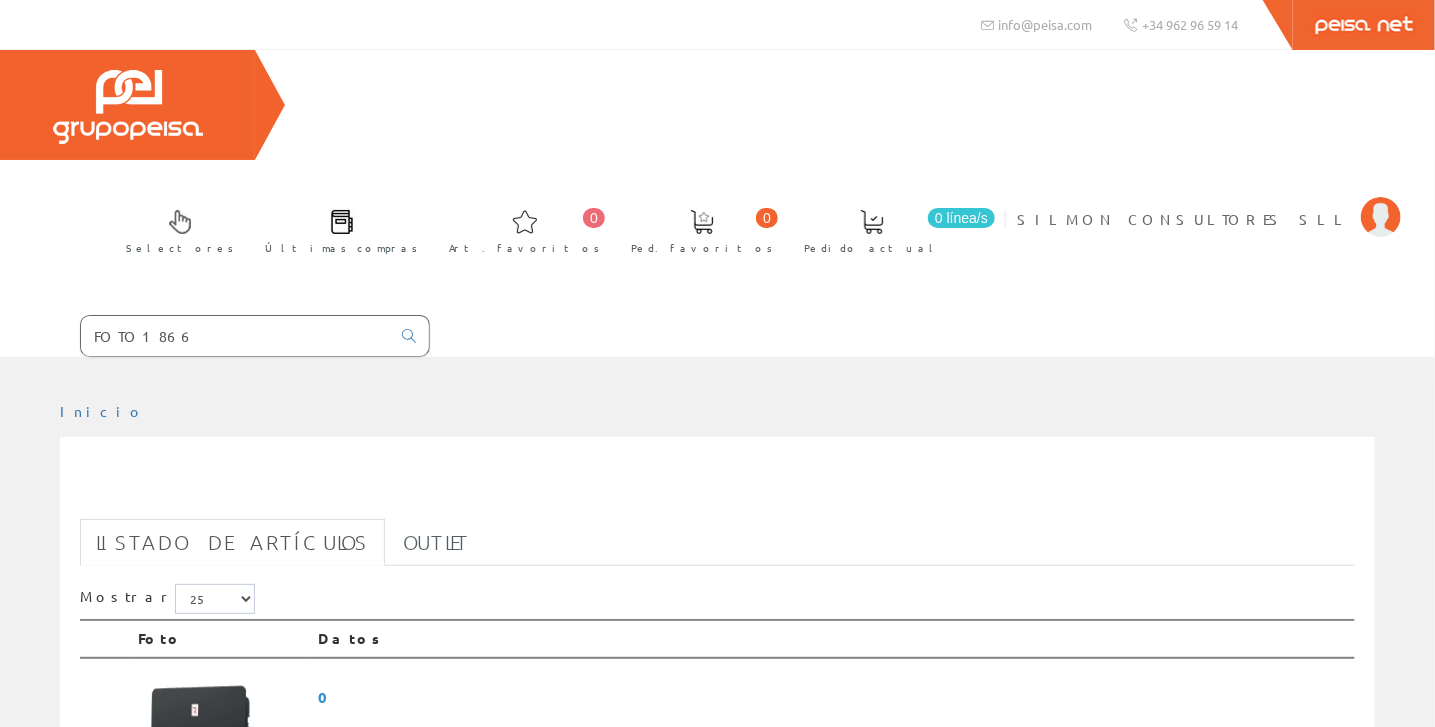 drag, startPoint x: 0, startPoint y: 0, endPoint x: 161, endPoint y: 443, distance: 471.34912 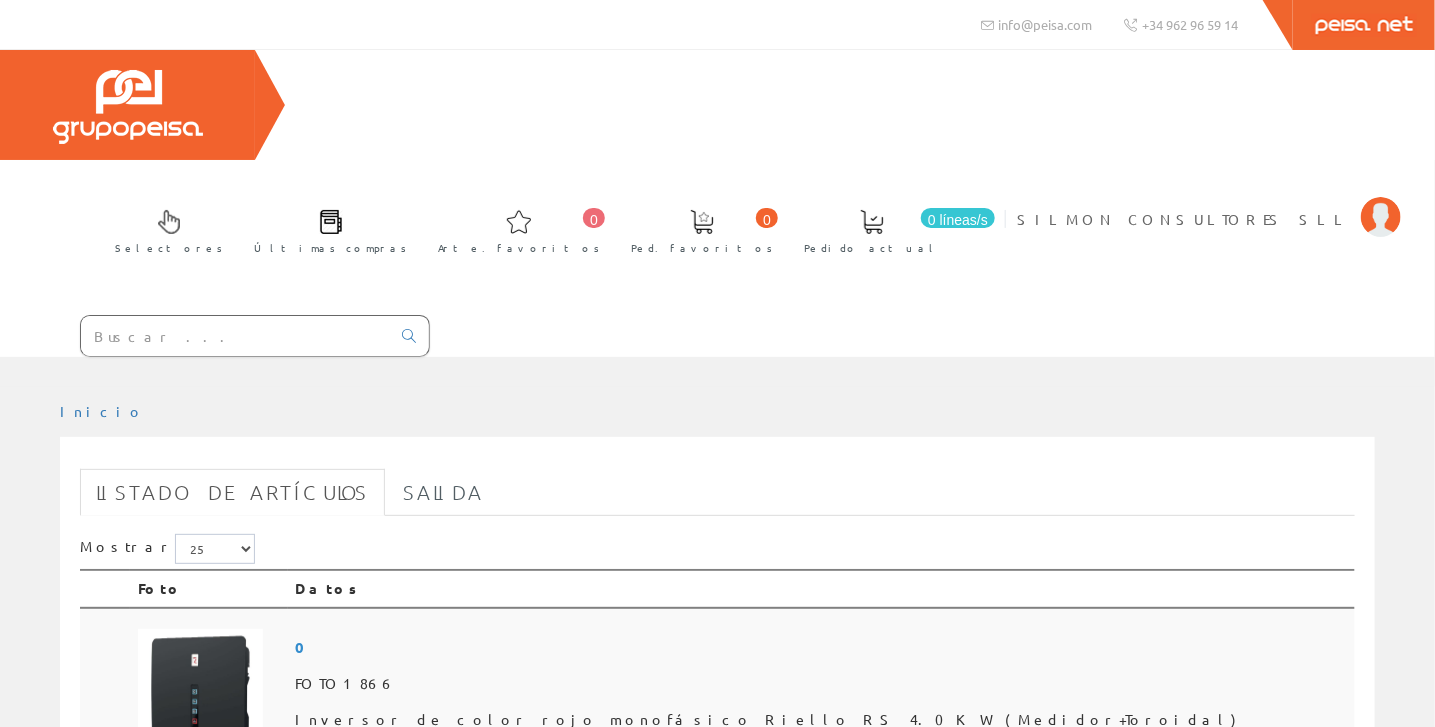 scroll, scrollTop: 200, scrollLeft: 0, axis: vertical 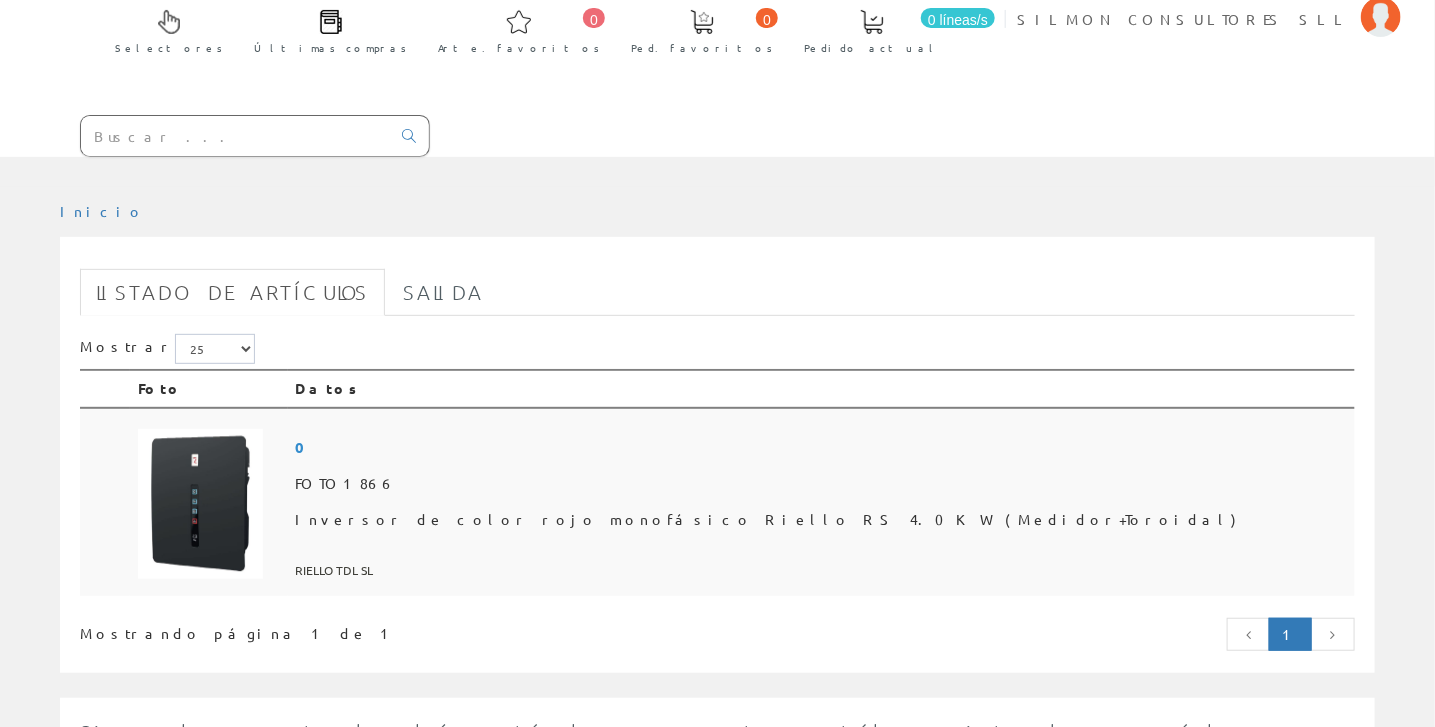 click at bounding box center [200, 504] 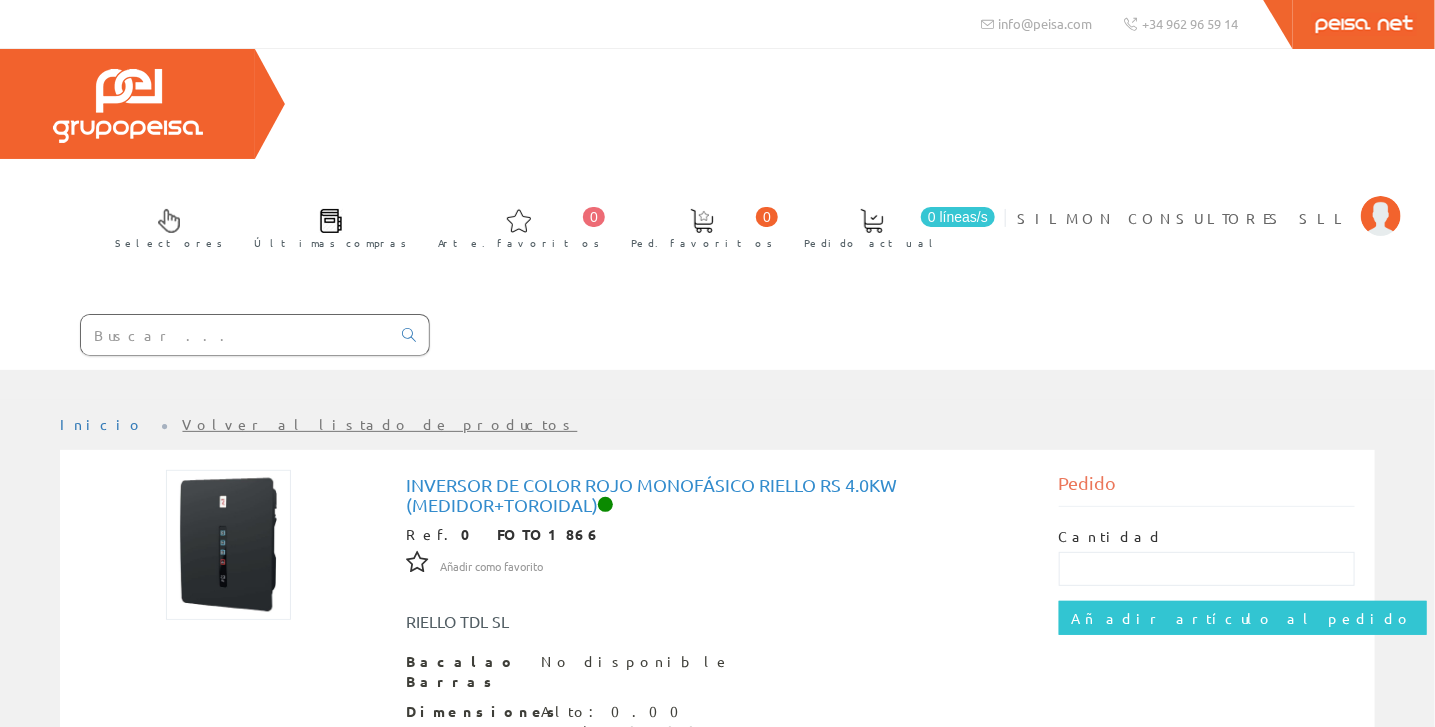 scroll, scrollTop: 0, scrollLeft: 0, axis: both 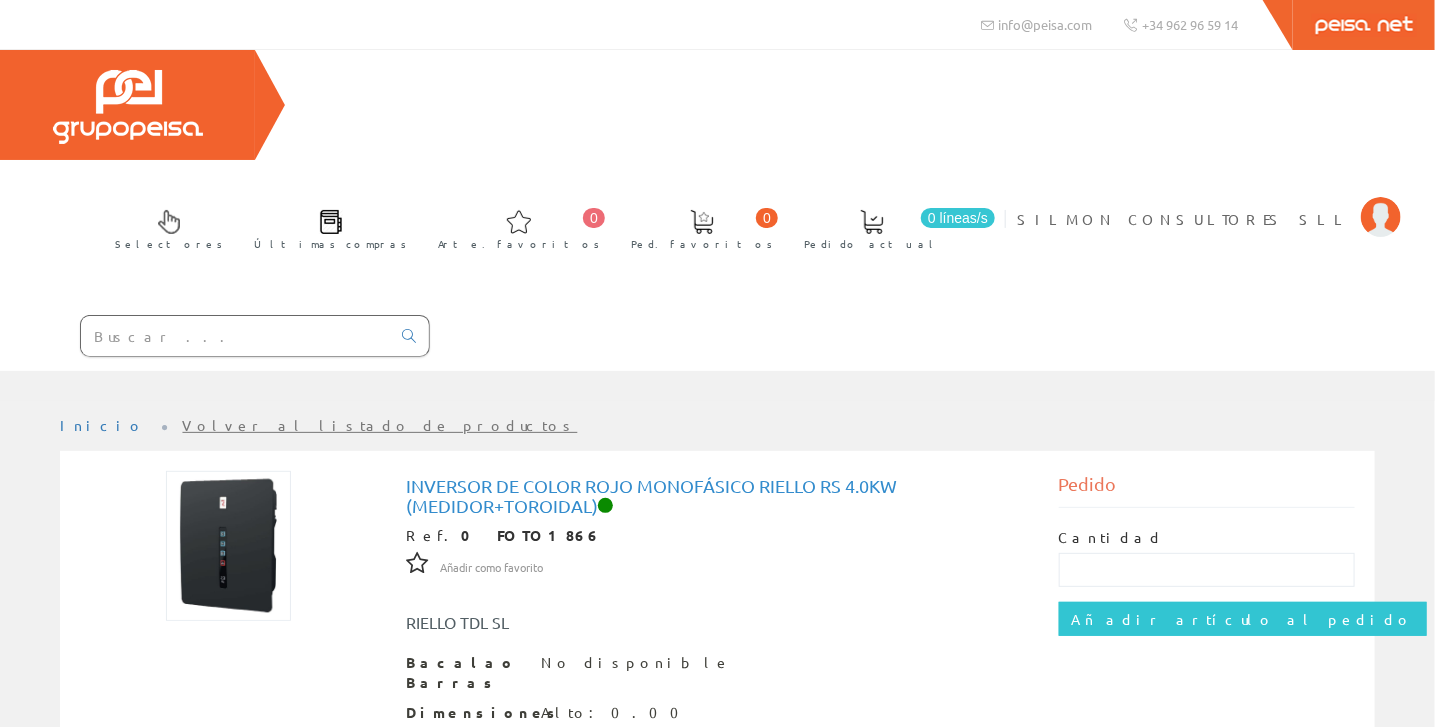 click at bounding box center [235, 336] 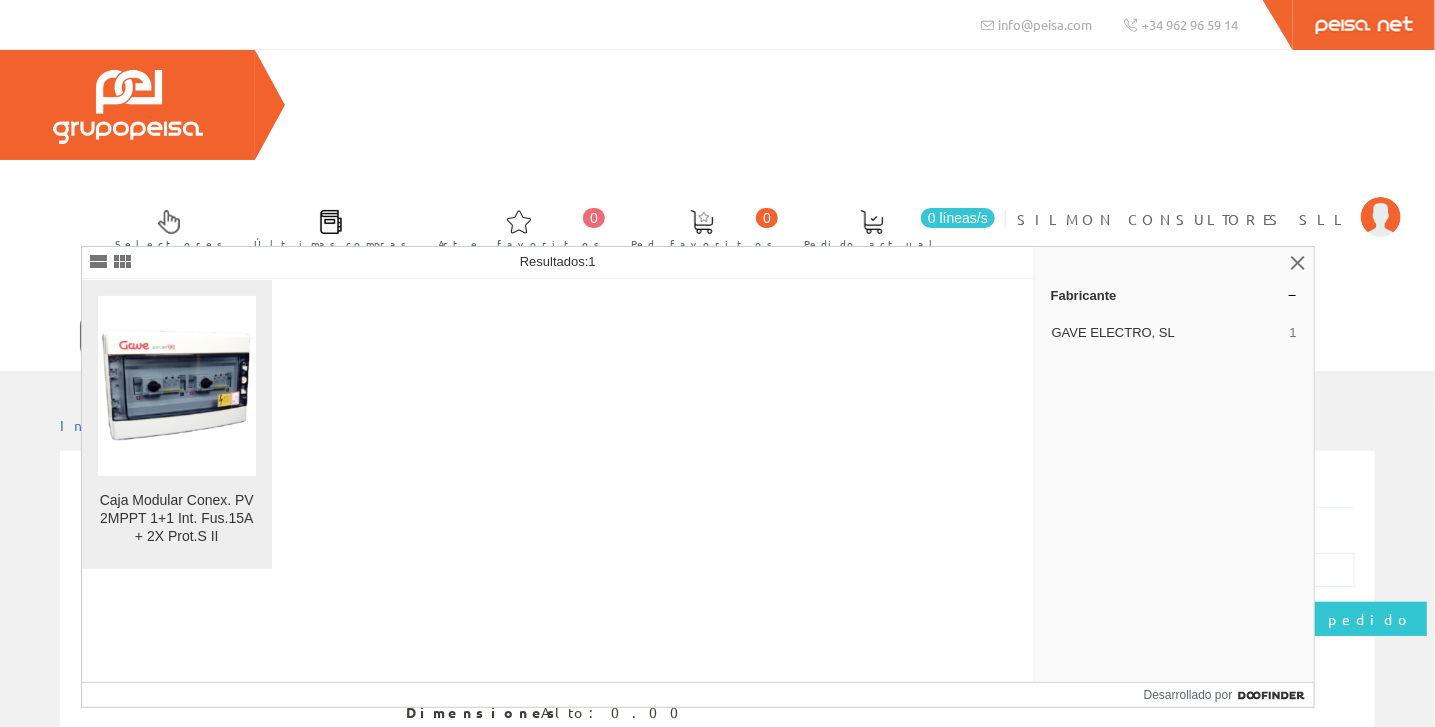 type on "FOTO1741" 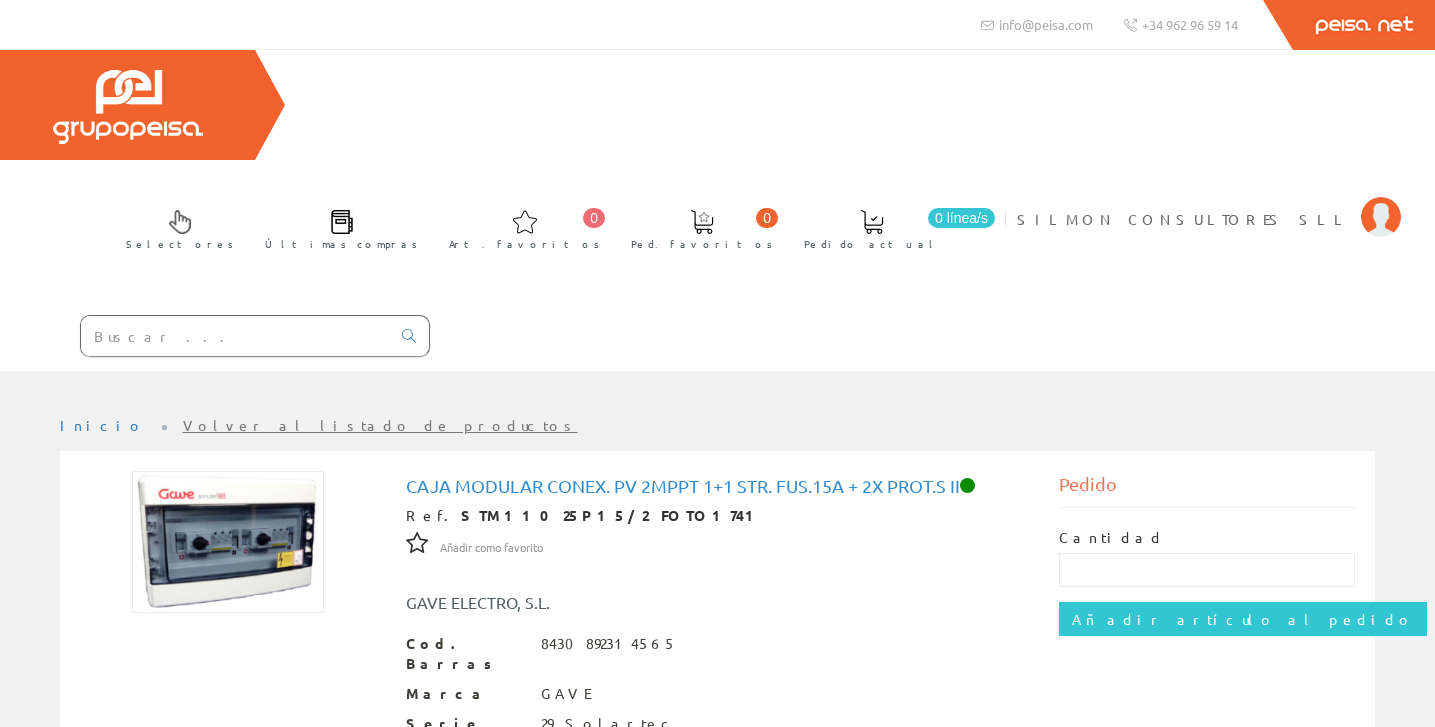 scroll, scrollTop: 0, scrollLeft: 0, axis: both 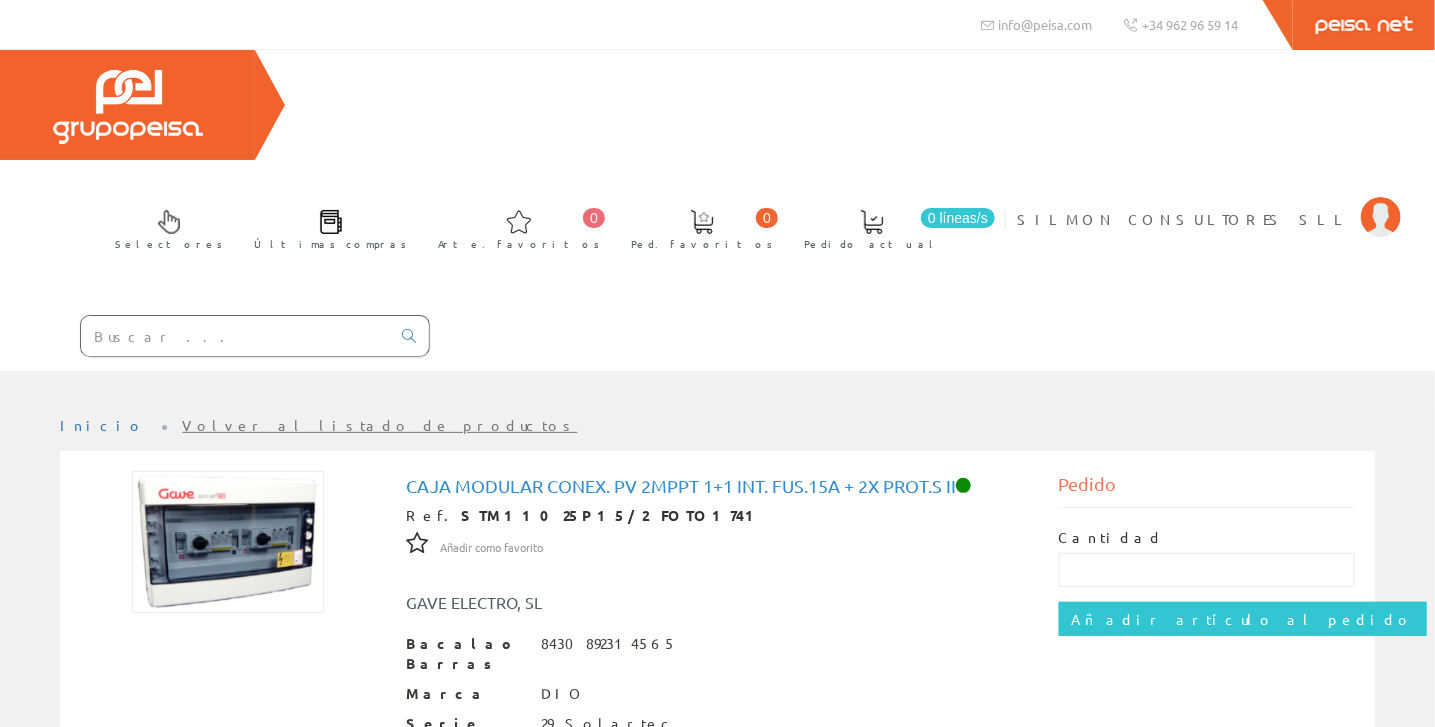 drag, startPoint x: 1302, startPoint y: 2, endPoint x: 988, endPoint y: 229, distance: 387.4597 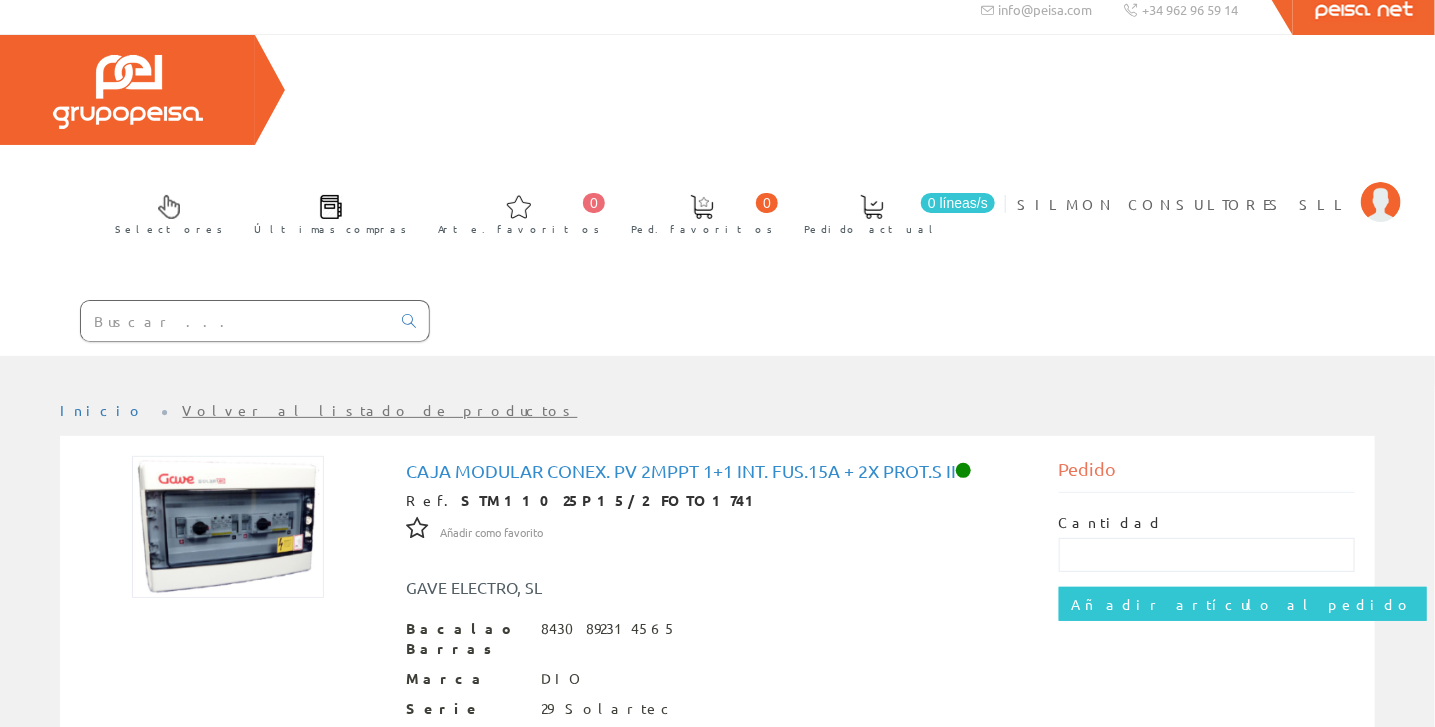 scroll, scrollTop: 0, scrollLeft: 0, axis: both 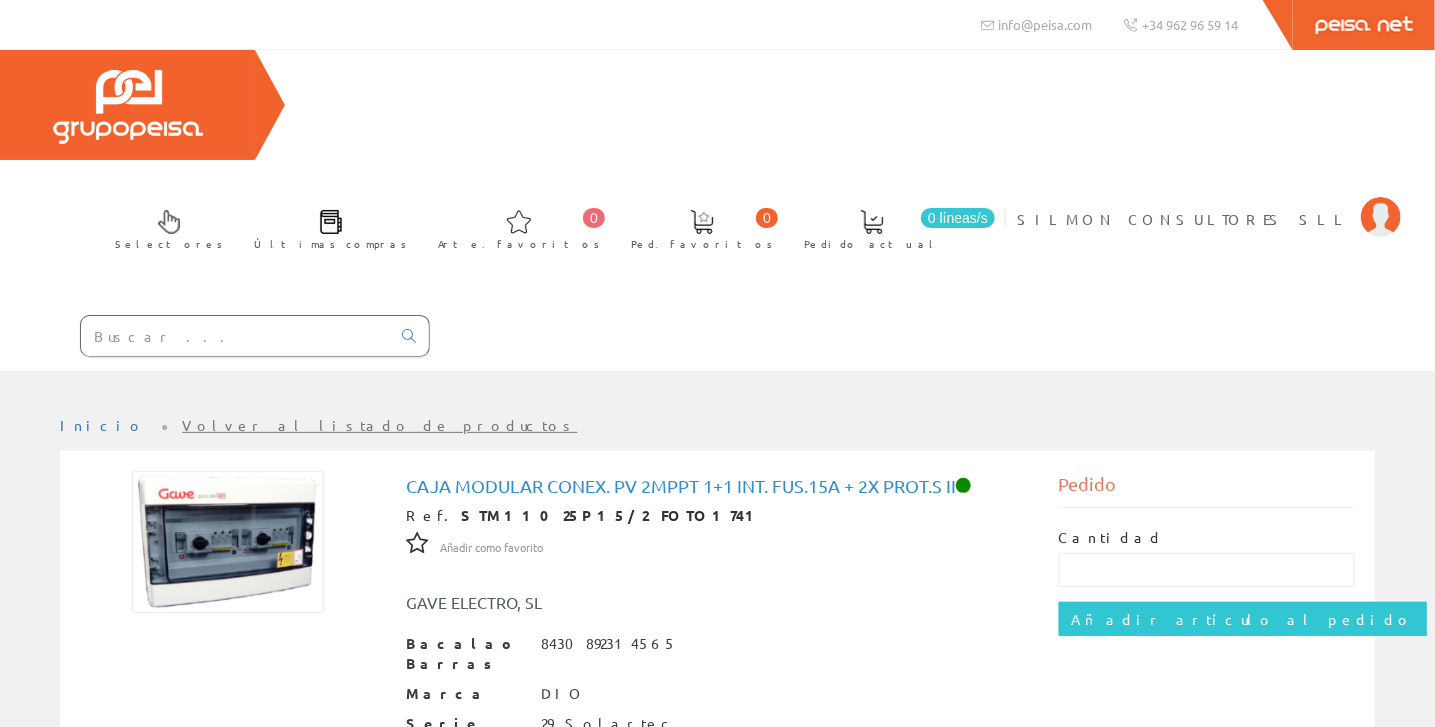 click at bounding box center [235, 336] 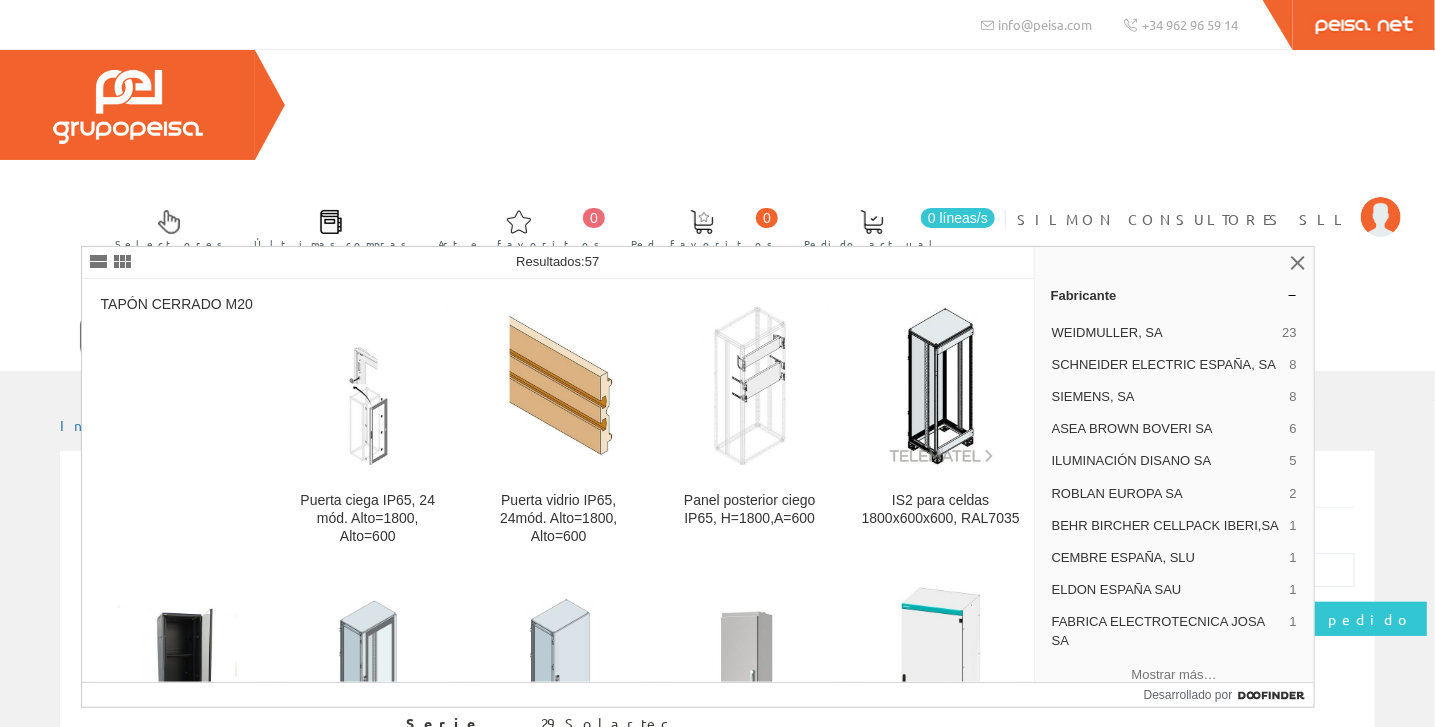 type on "FOTRO 1866" 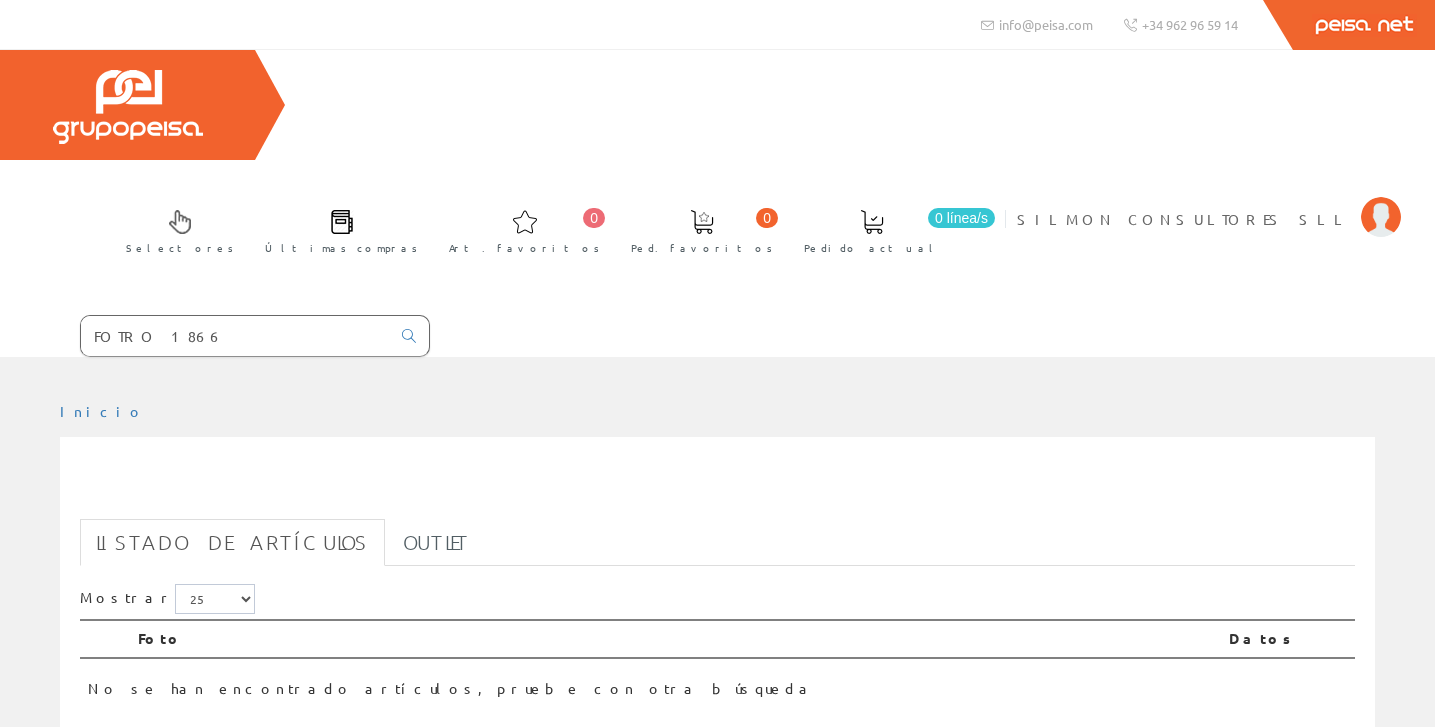 scroll, scrollTop: 0, scrollLeft: 0, axis: both 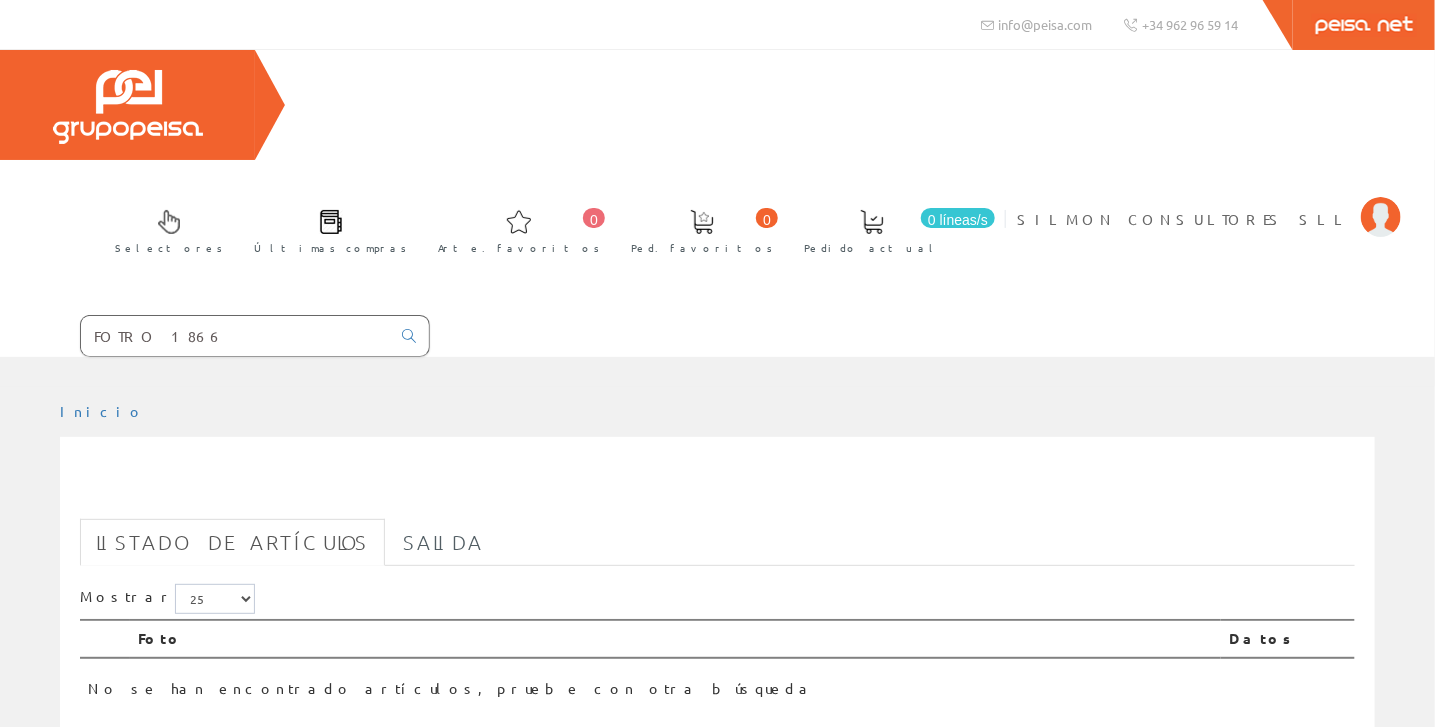 click on "FOTRO 1866" at bounding box center (235, 336) 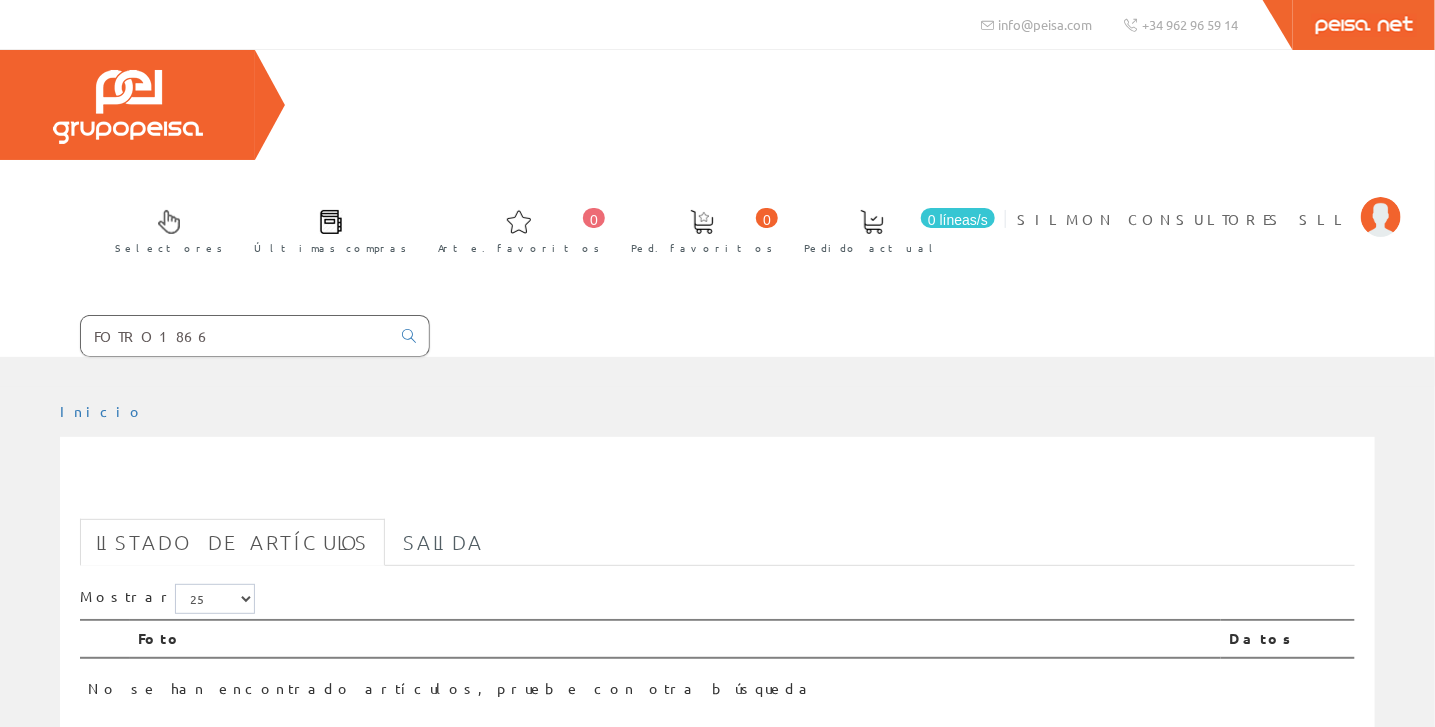 type on "FOTRO1866" 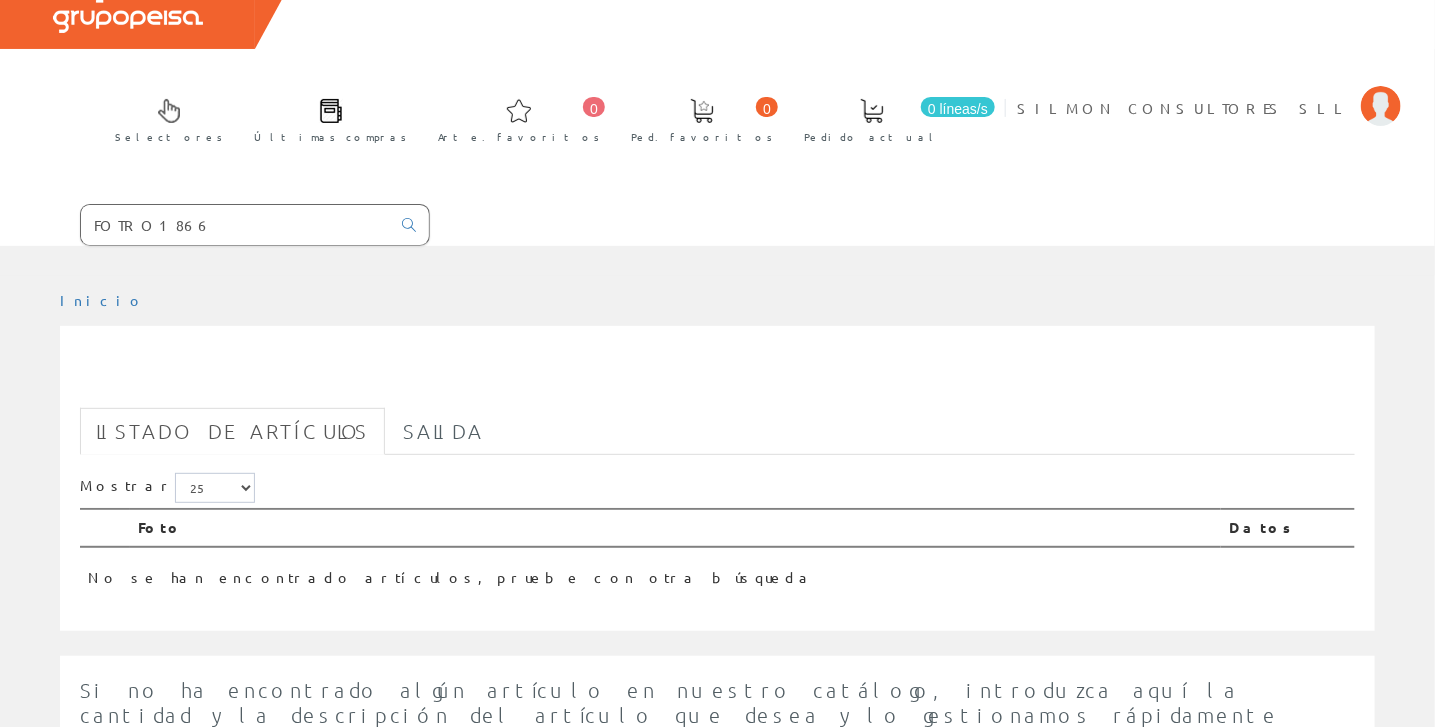 scroll, scrollTop: 0, scrollLeft: 0, axis: both 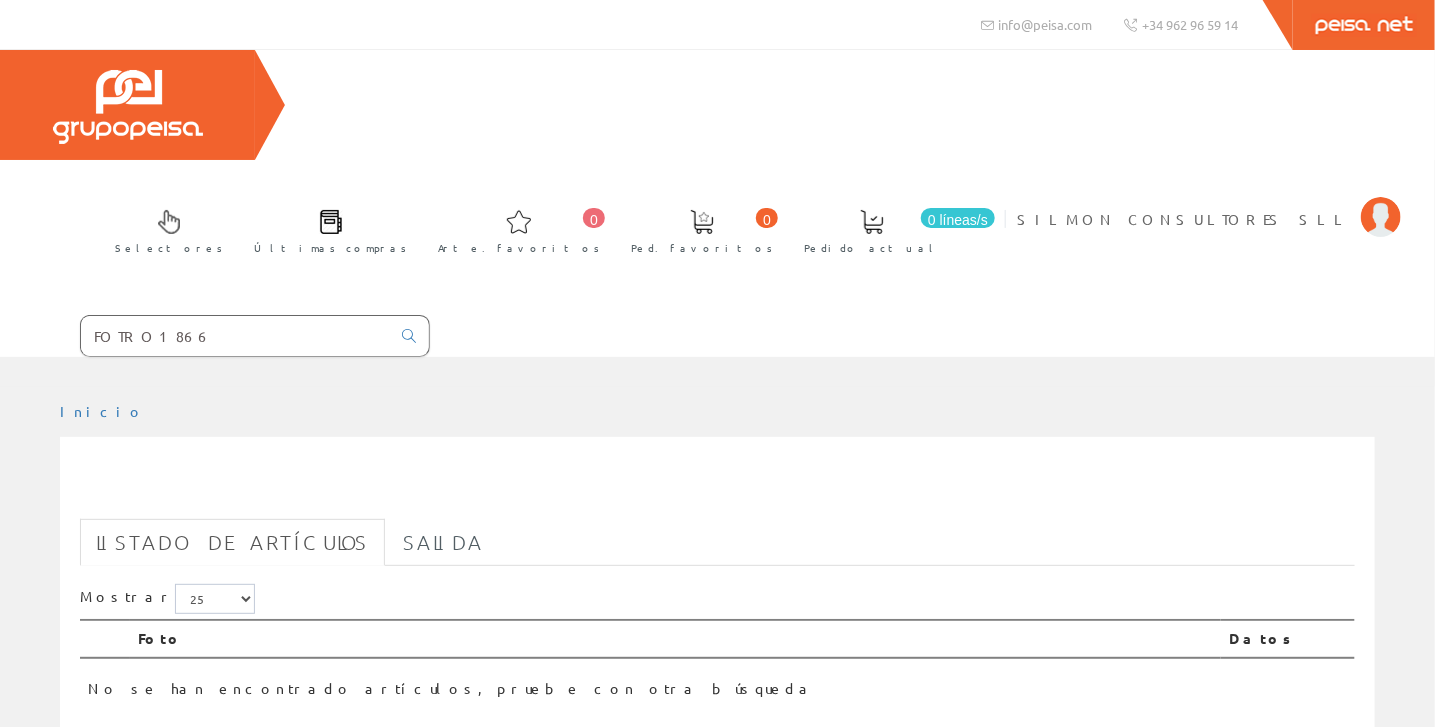 click on "FOTRO1866" at bounding box center [235, 336] 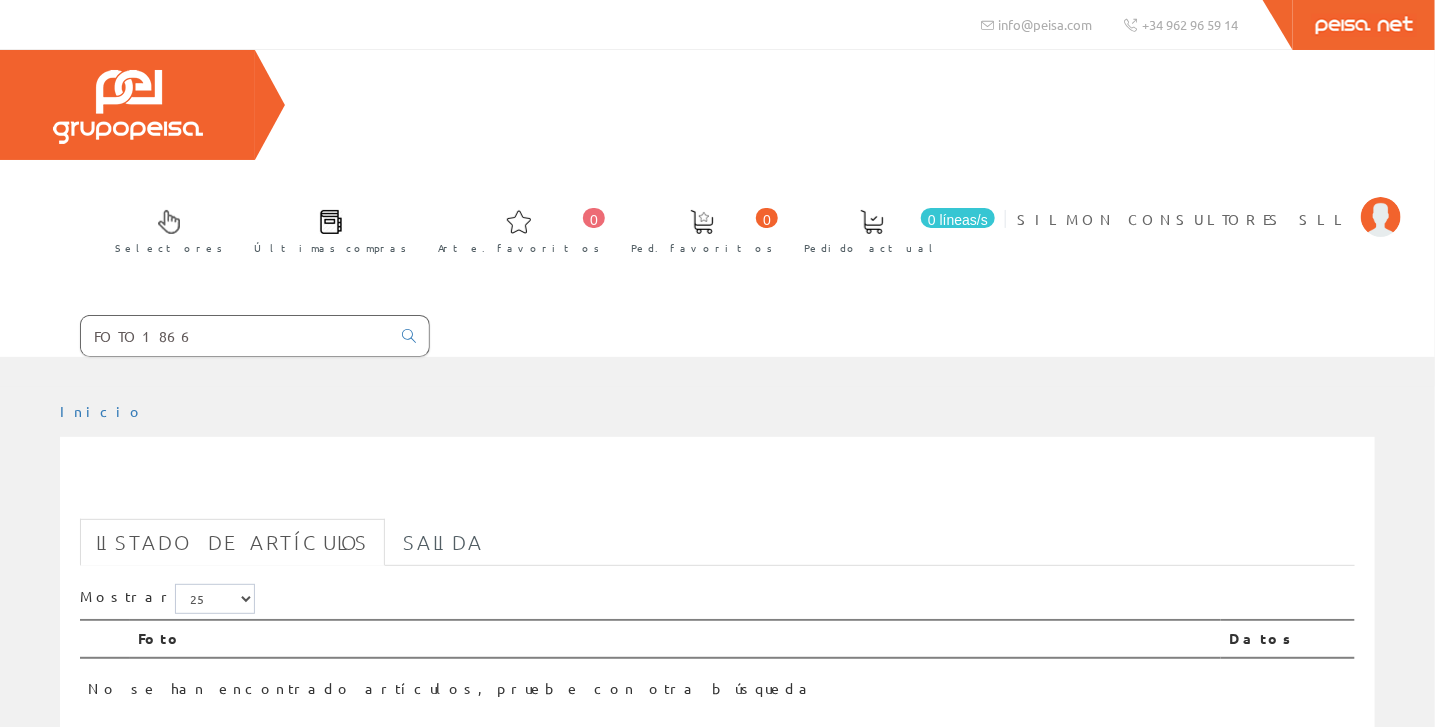 type on "FOTO1866" 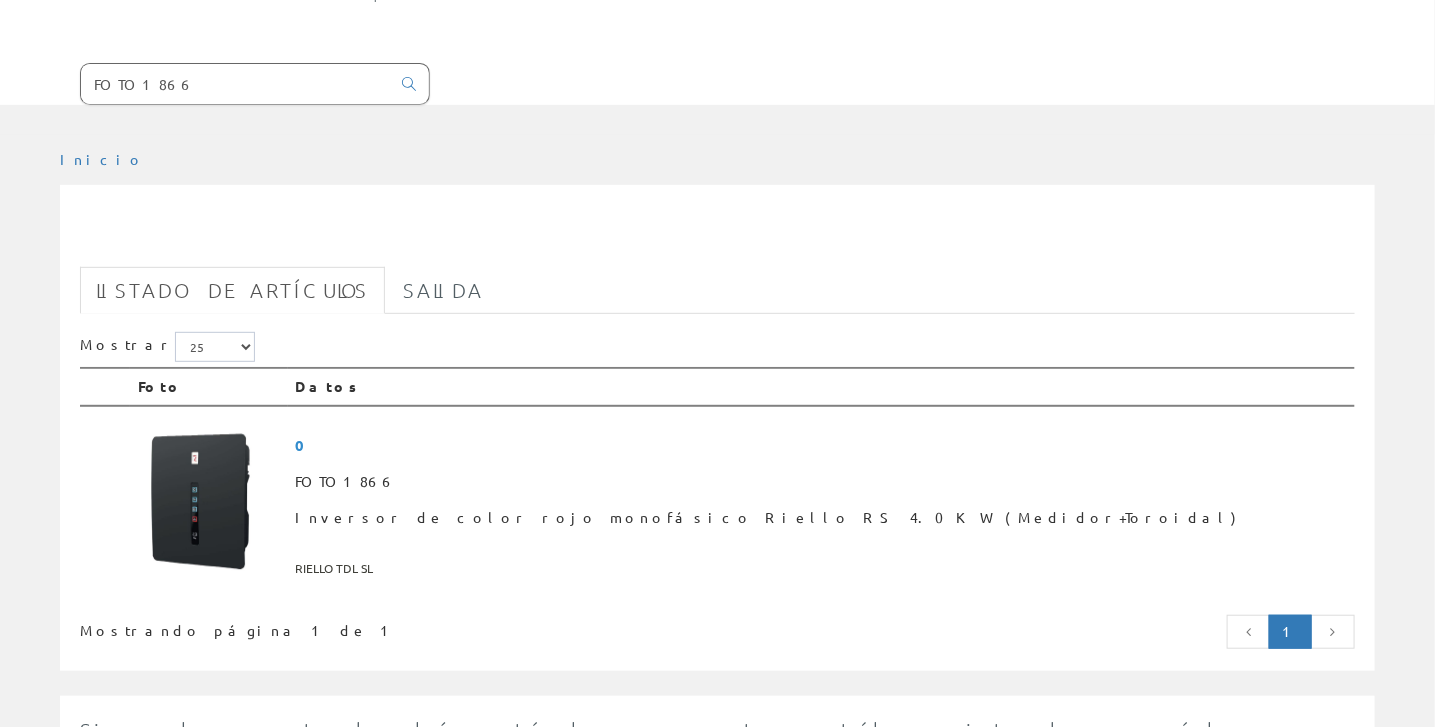 scroll, scrollTop: 500, scrollLeft: 0, axis: vertical 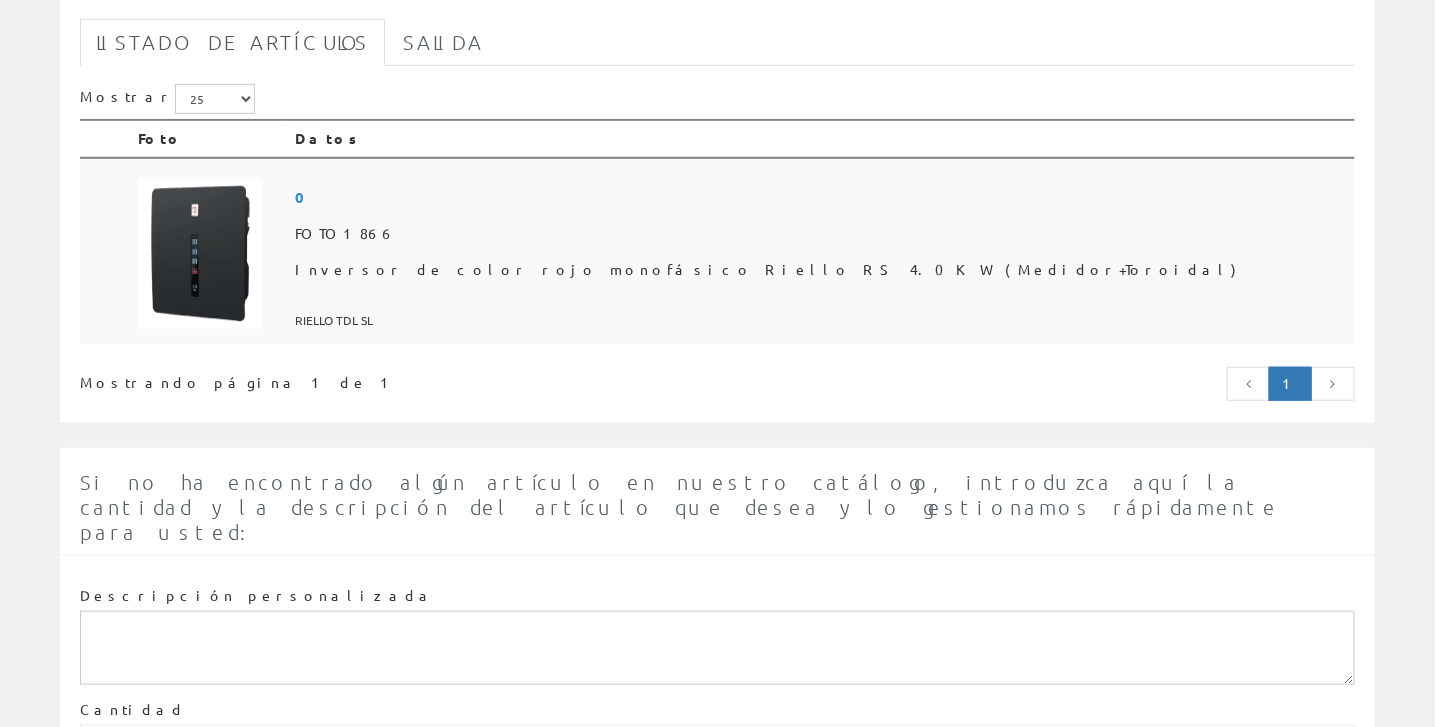 click at bounding box center (200, 254) 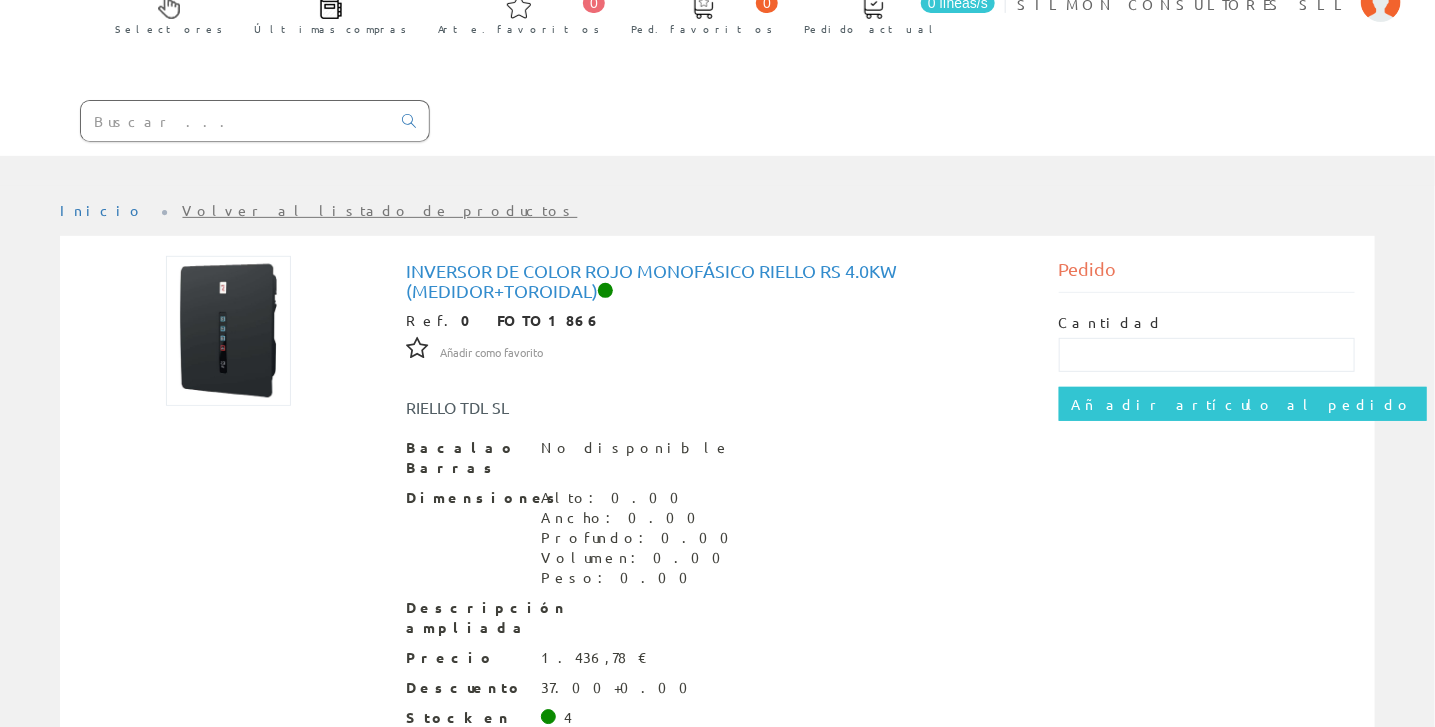 scroll, scrollTop: 219, scrollLeft: 0, axis: vertical 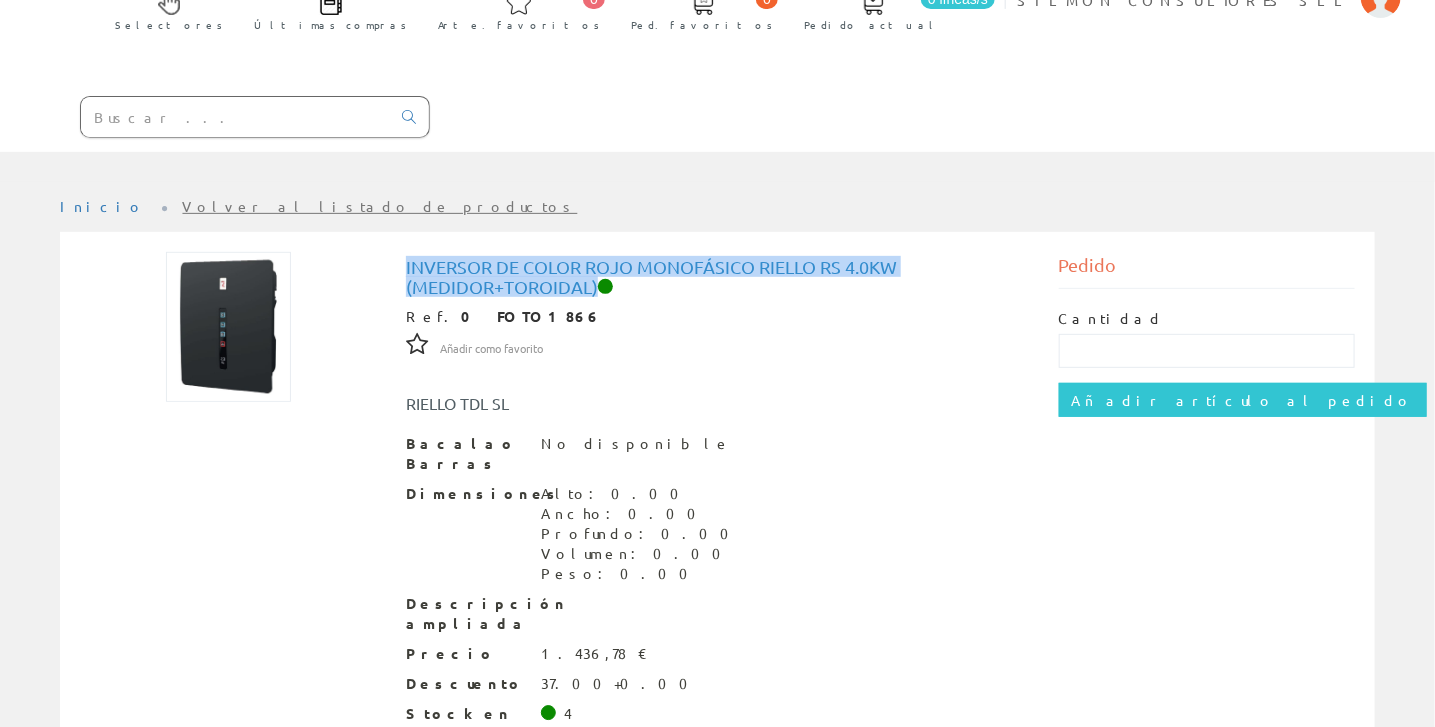 drag, startPoint x: 596, startPoint y: 175, endPoint x: 403, endPoint y: 161, distance: 193.50711 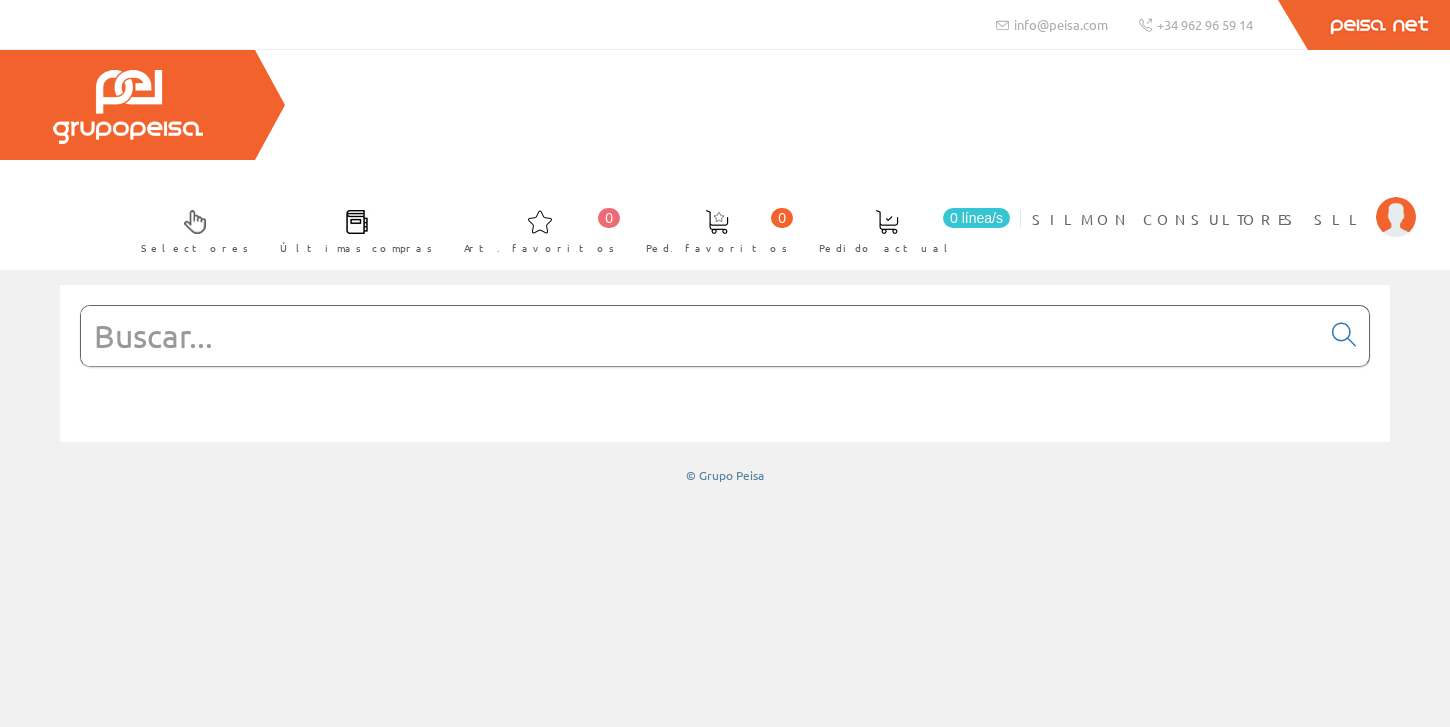 scroll, scrollTop: 0, scrollLeft: 0, axis: both 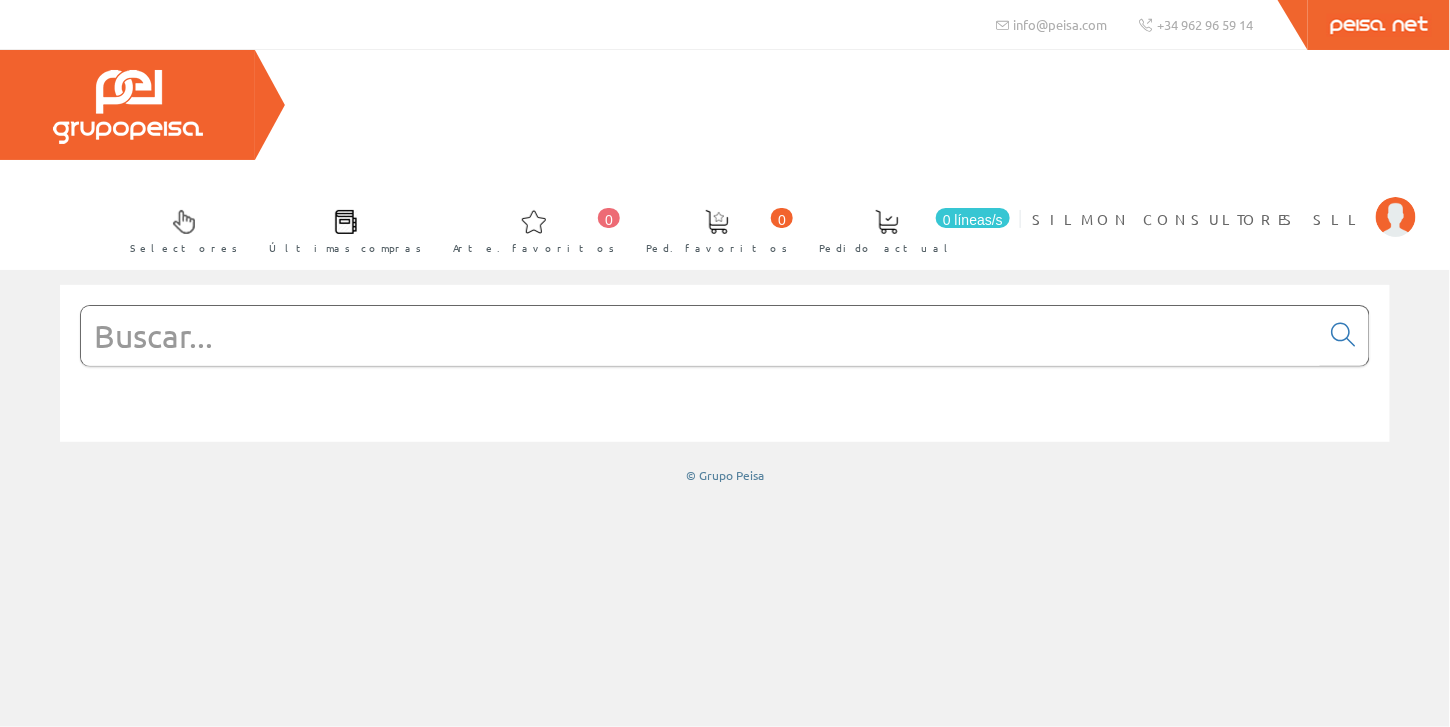 click at bounding box center (700, 336) 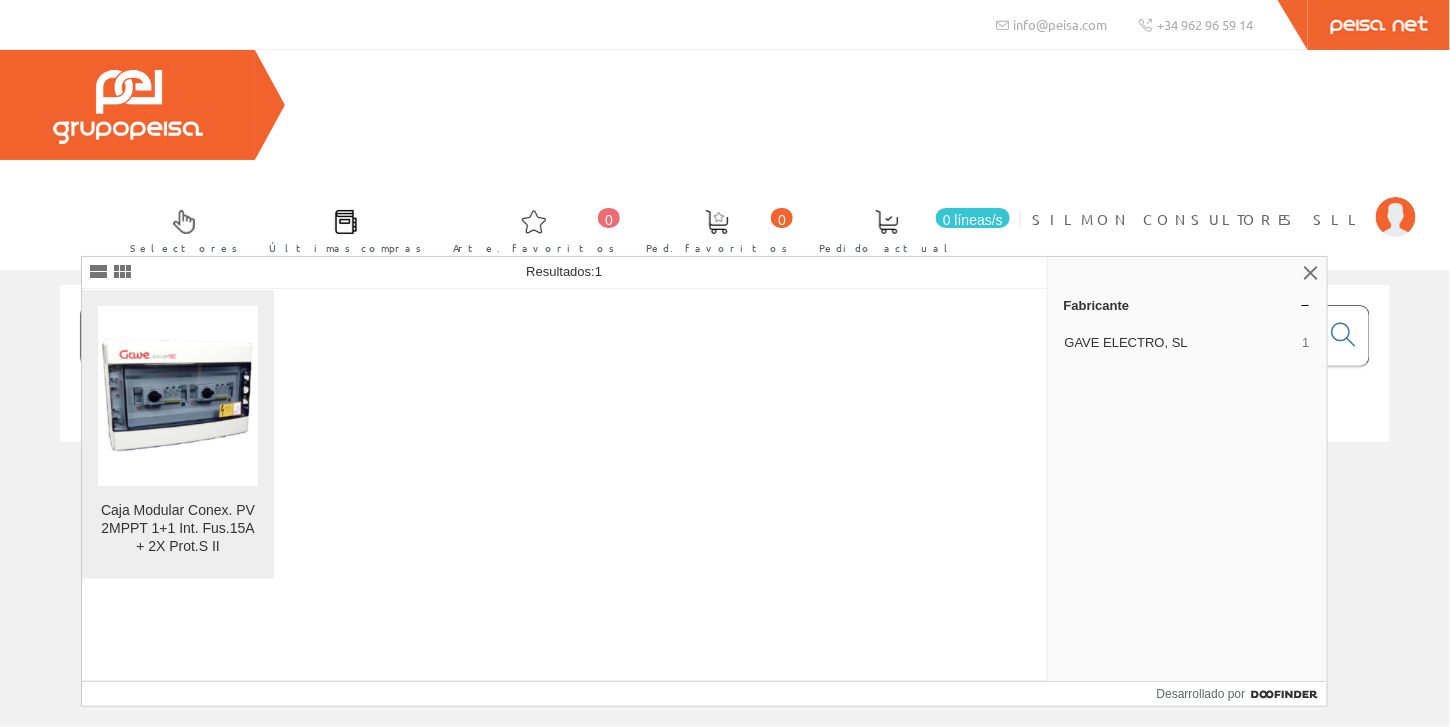 type on "FOTO1741" 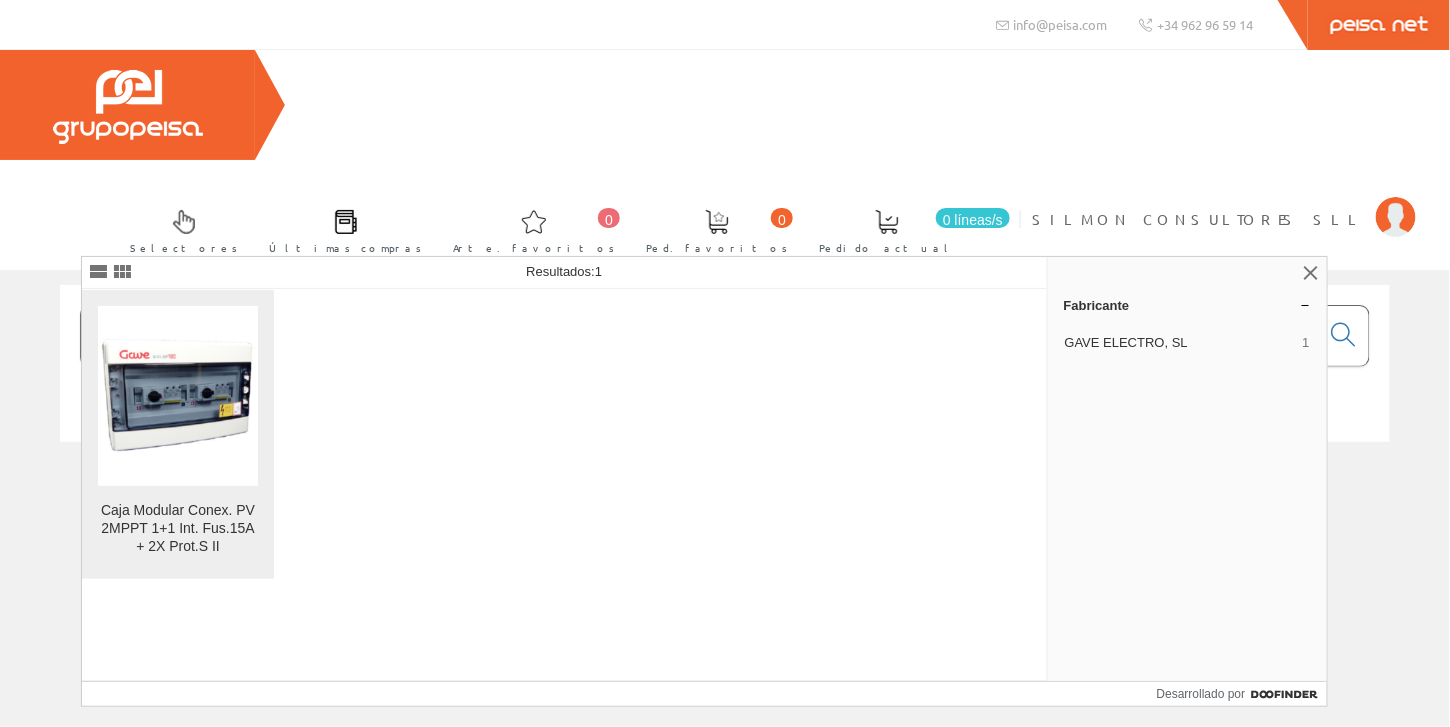 click on "Caja Modular Conex. PV 2MPPT 1+1 Int. Fus.15A + 2X Prot.S II" at bounding box center [178, 528] 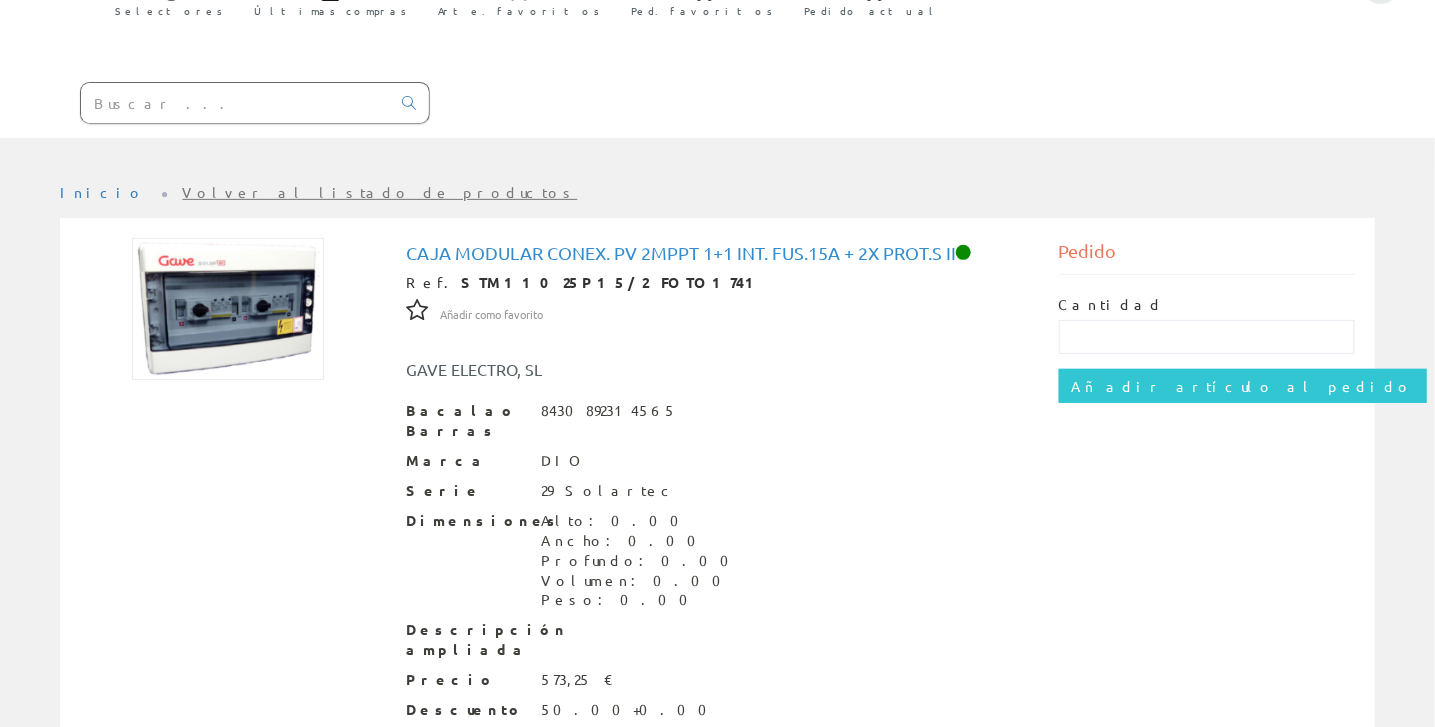 scroll, scrollTop: 259, scrollLeft: 0, axis: vertical 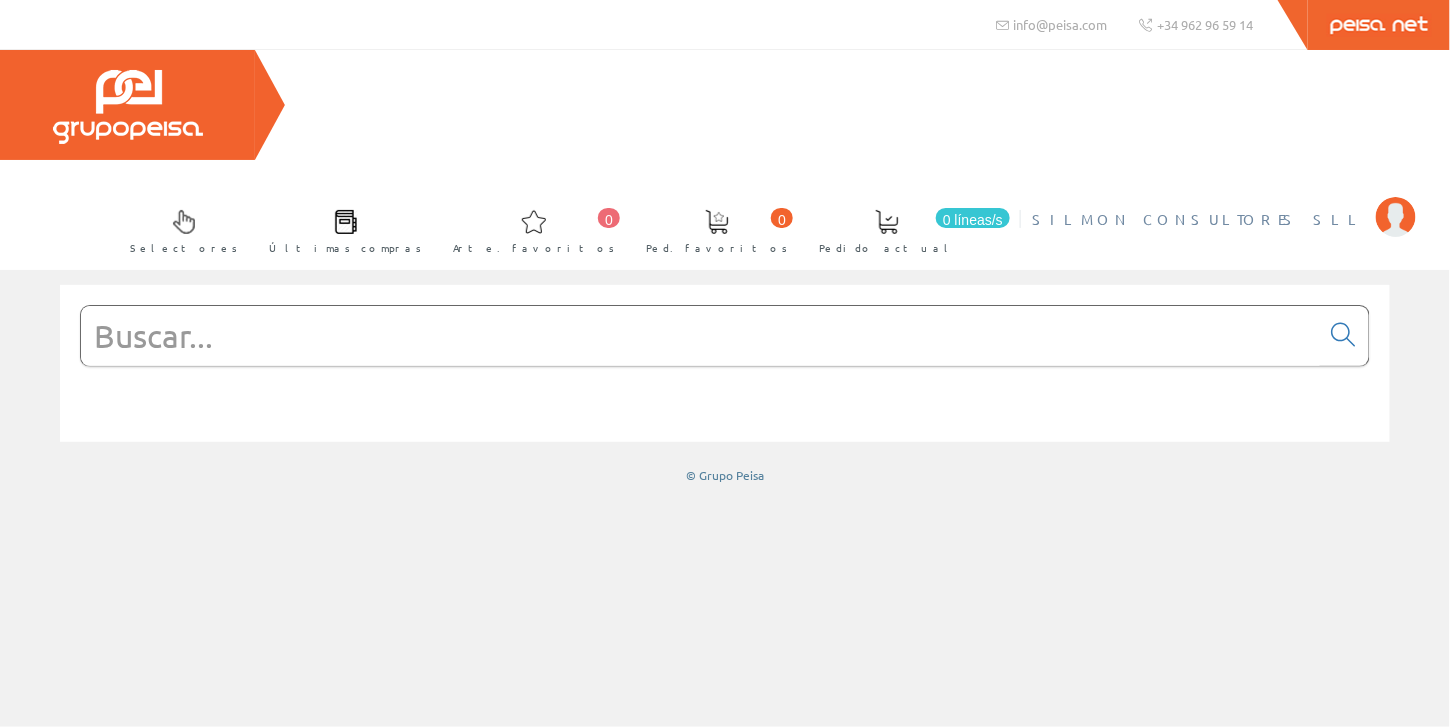 click on "SILMON CONSULTORES SLL" at bounding box center (1199, 219) 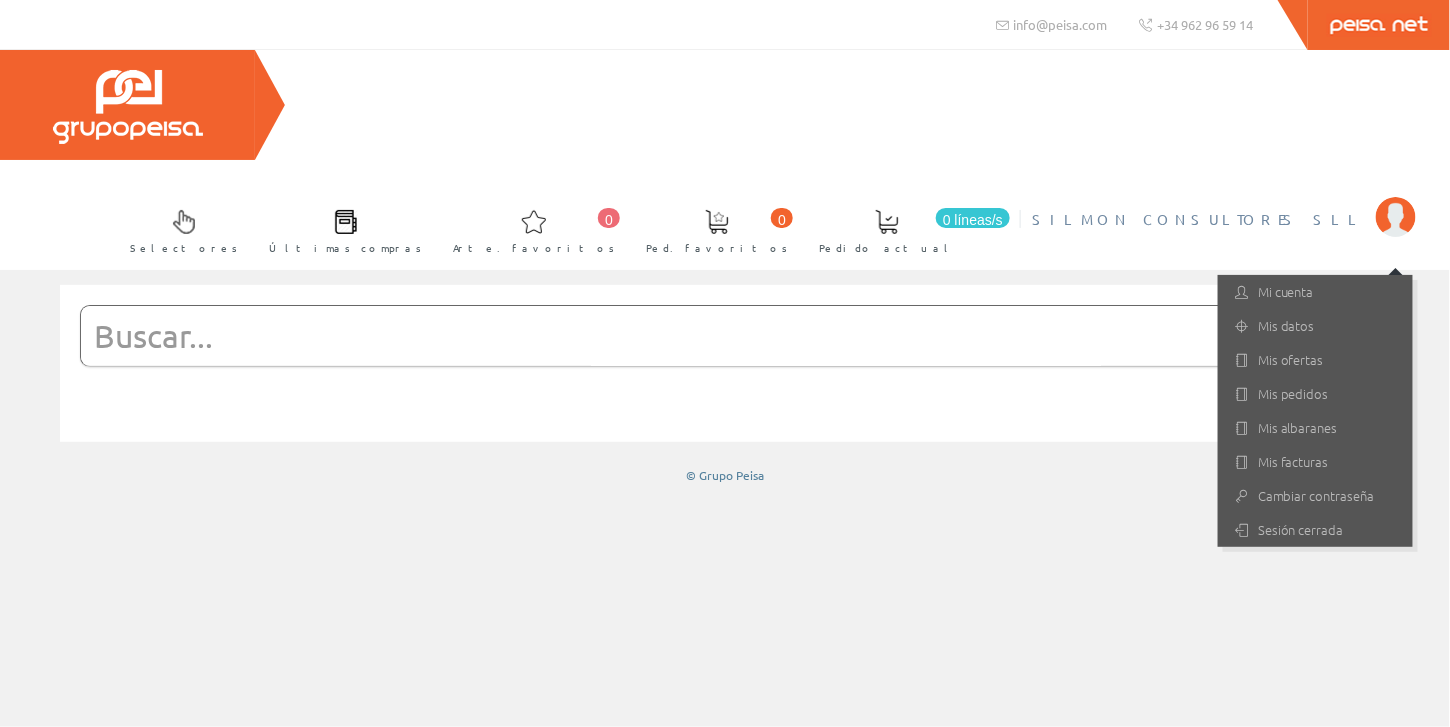 click at bounding box center (700, 336) 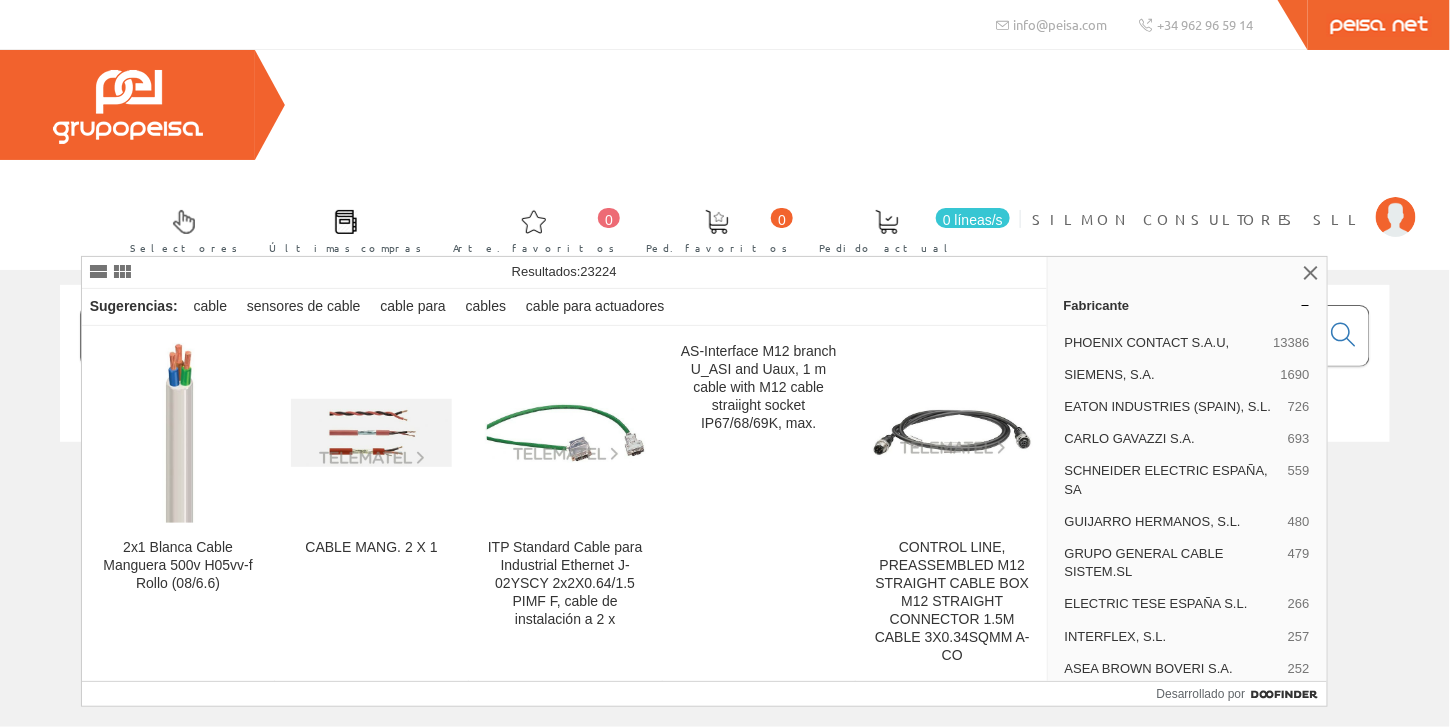 type on "MANGUERA 2 X 1" 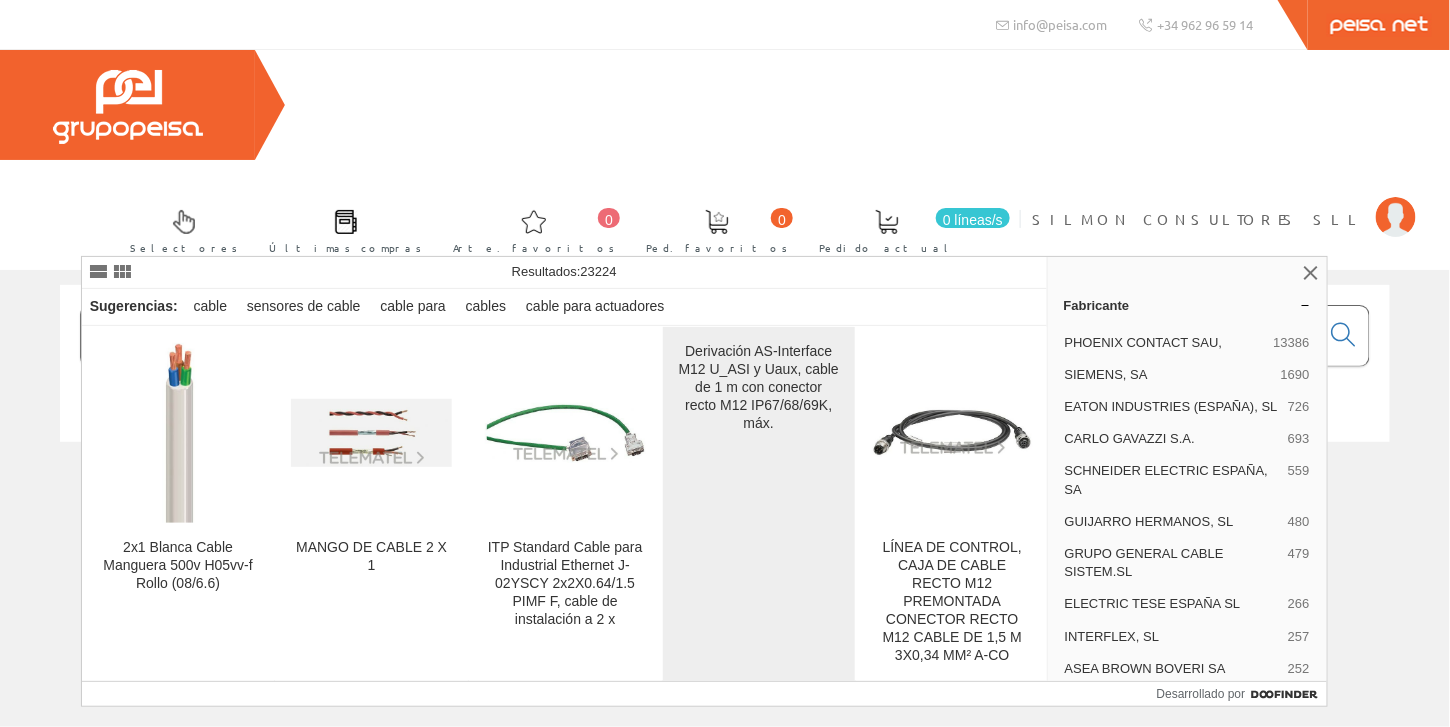 scroll, scrollTop: 100, scrollLeft: 0, axis: vertical 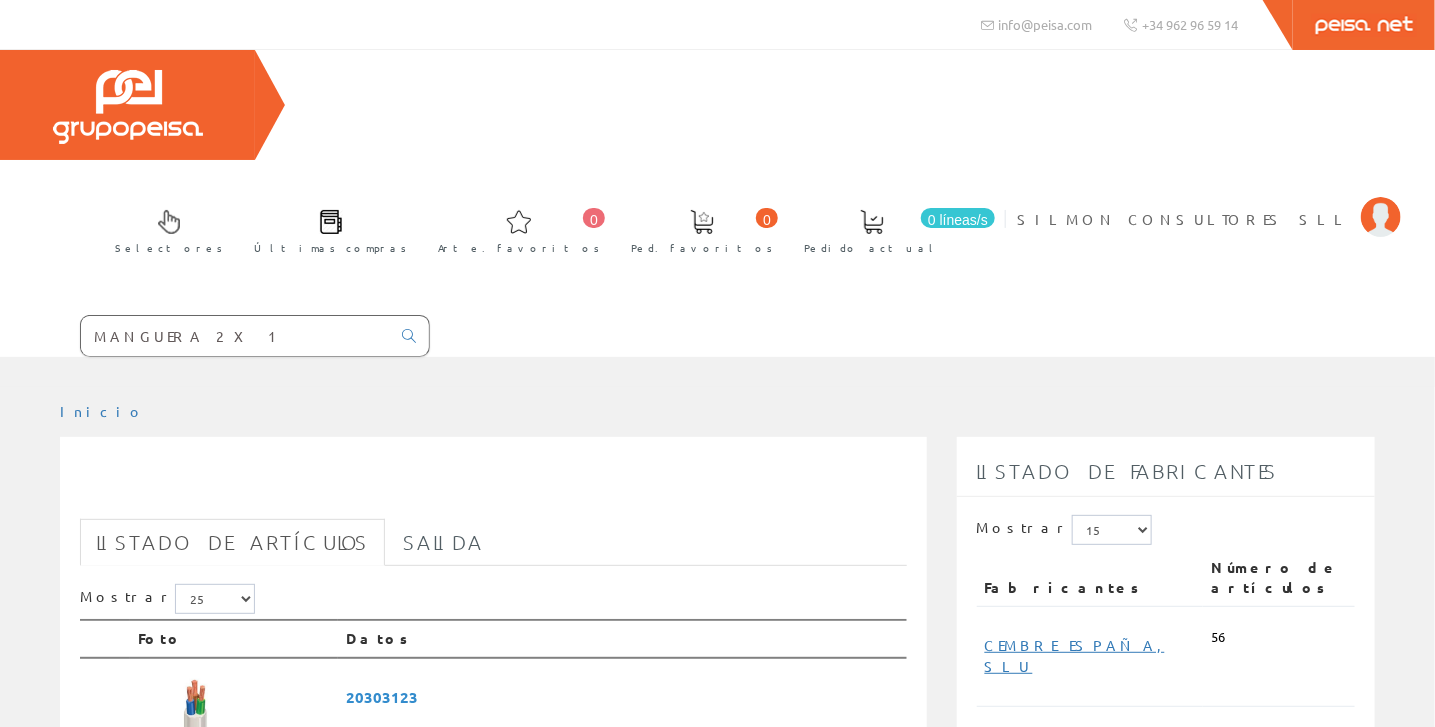 drag, startPoint x: 212, startPoint y: 220, endPoint x: 198, endPoint y: 220, distance: 14 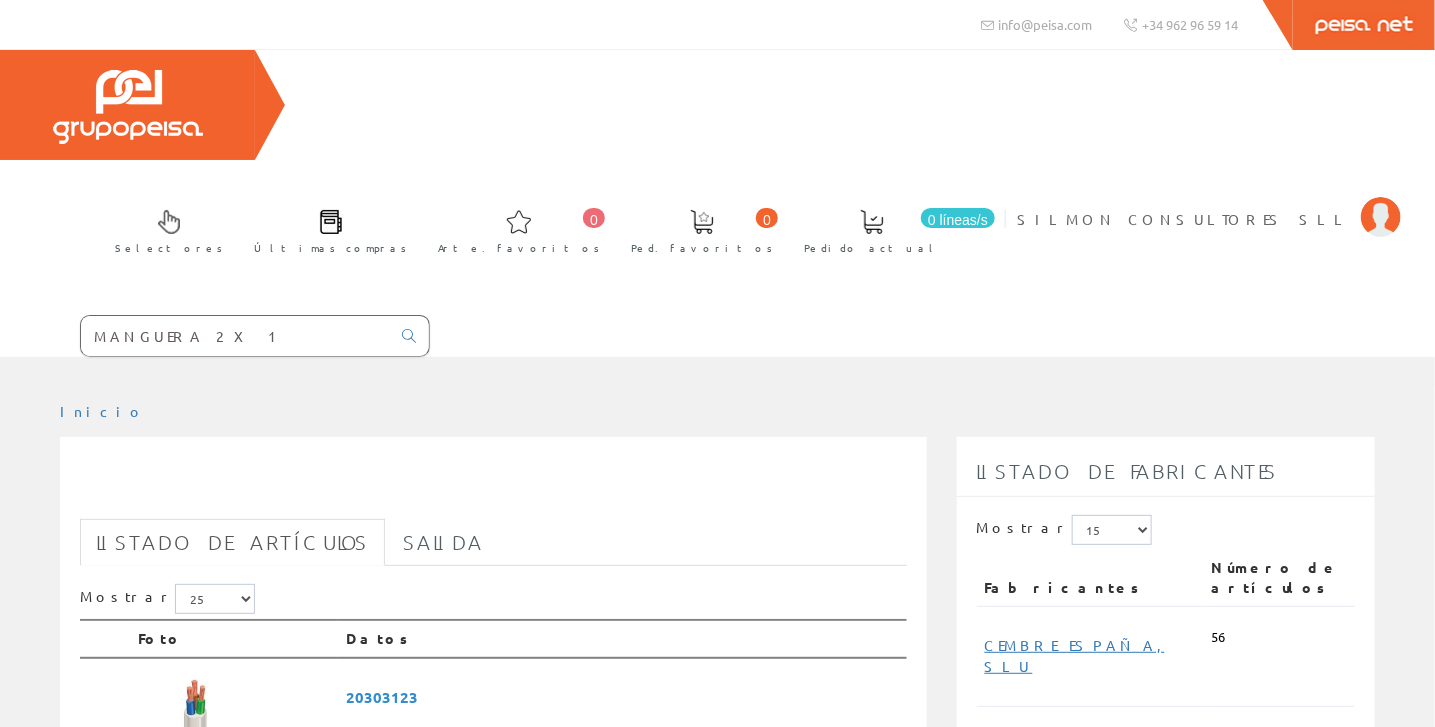 click on "MANGUERA 2 X 1" at bounding box center [235, 336] 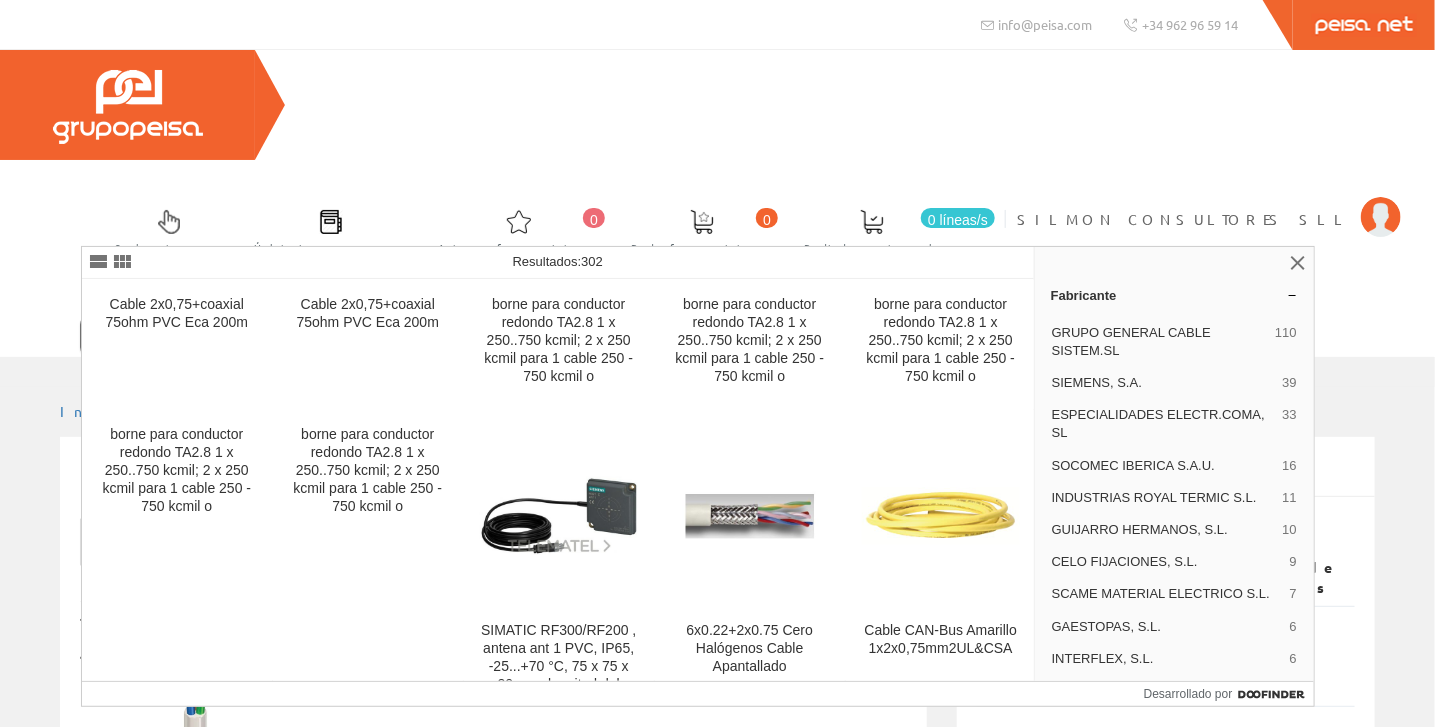 type on "MANGUERA 2 X 0.75" 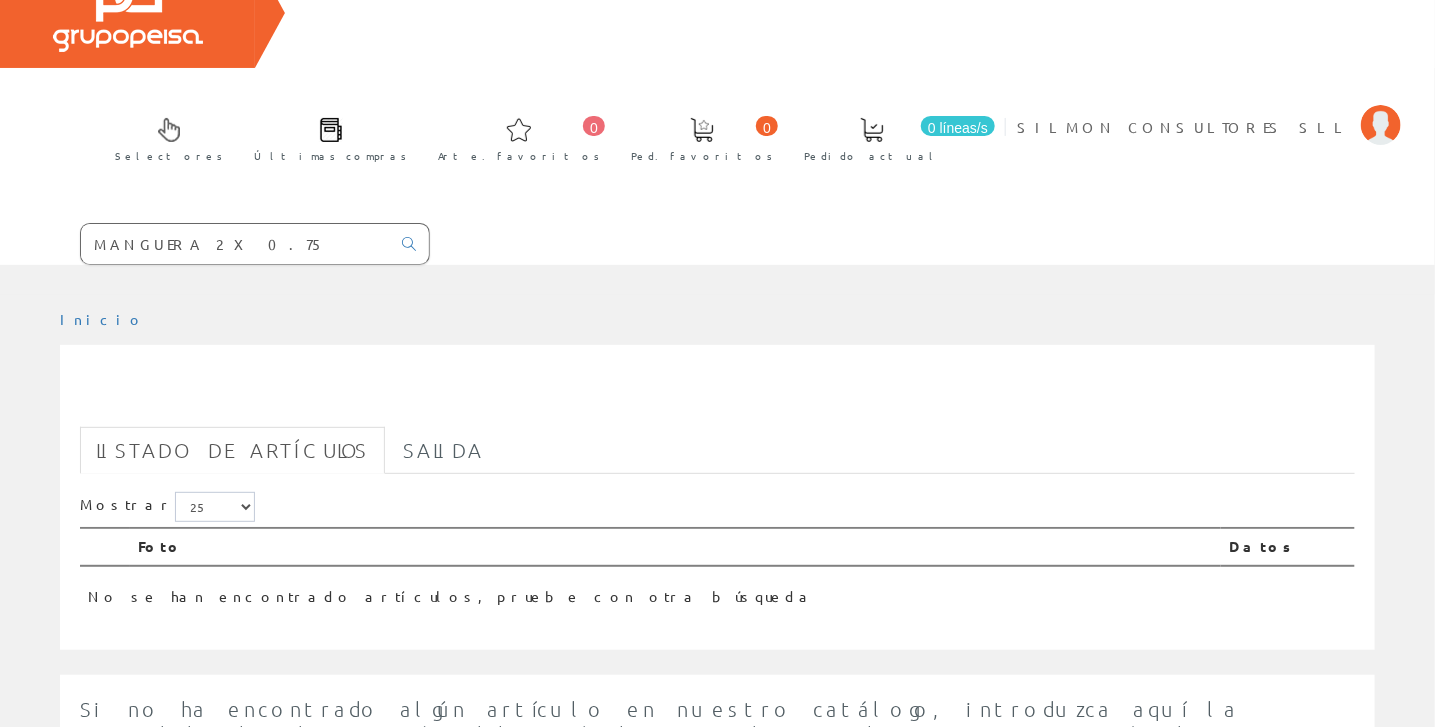 scroll, scrollTop: 0, scrollLeft: 0, axis: both 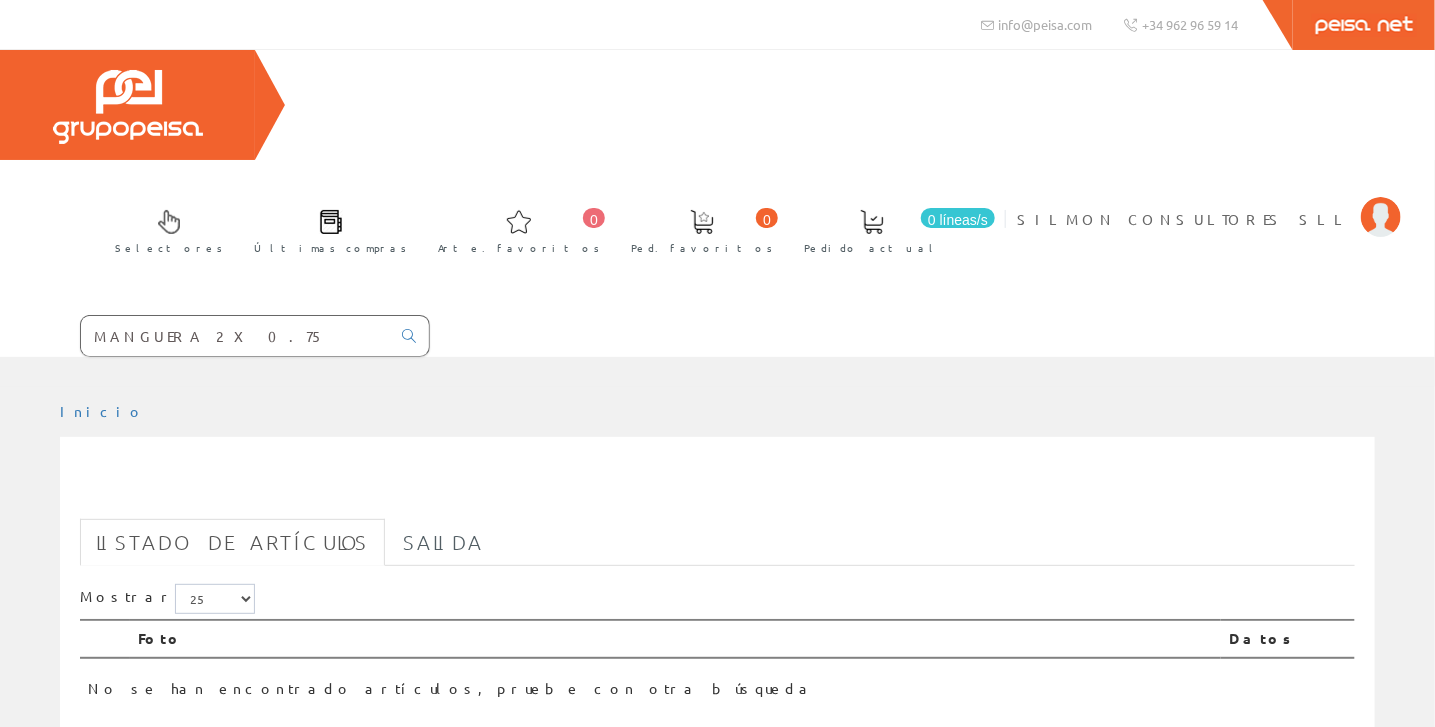 click on "MANGUERA 2 X 0.75" at bounding box center (235, 336) 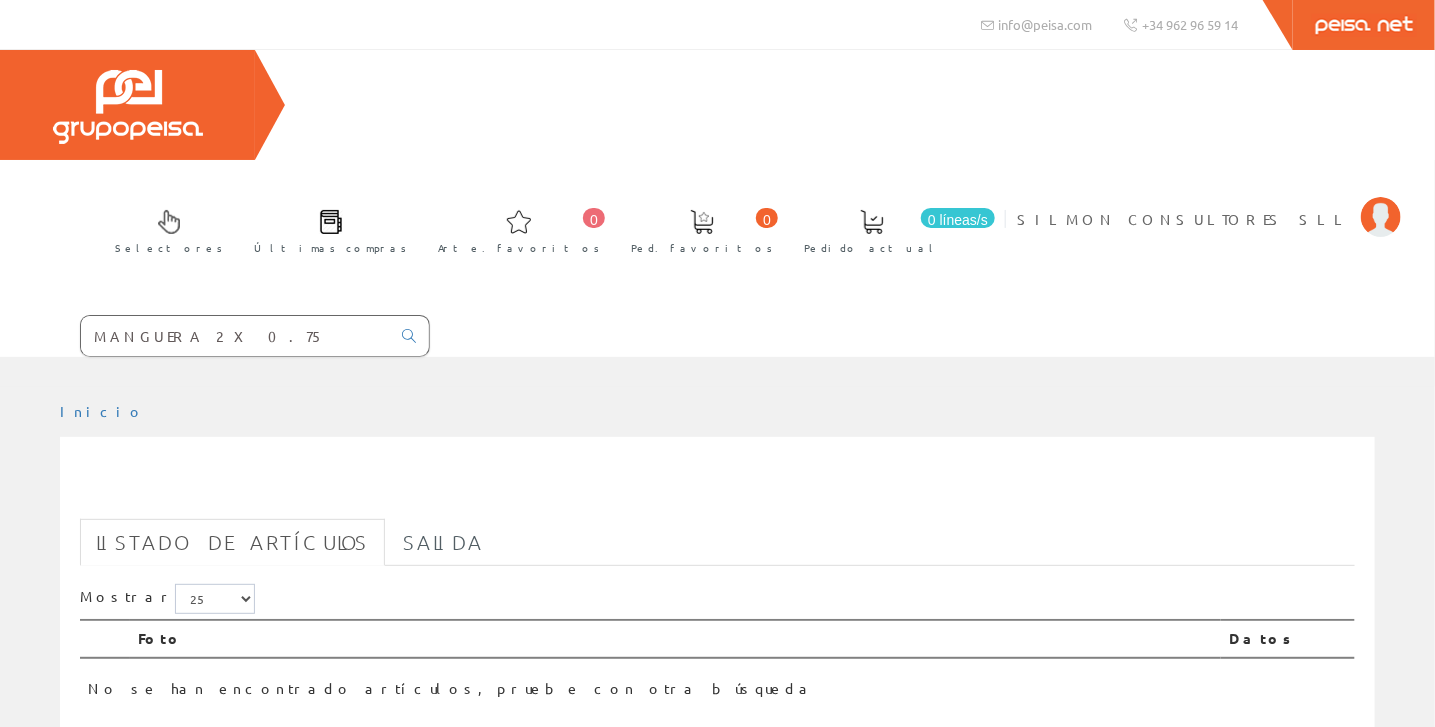 click on "MANGUERA 2 X 0.75" at bounding box center (235, 336) 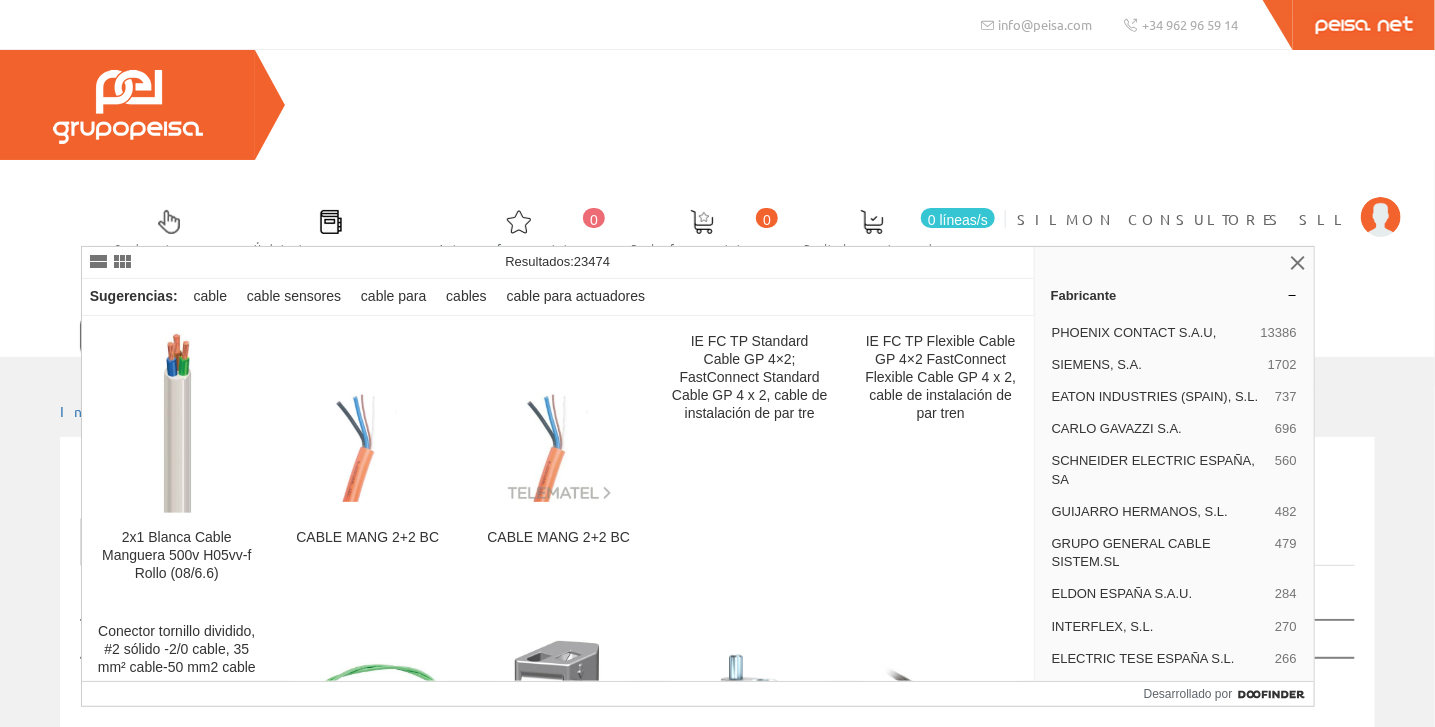 type on "MANGUERA 2" 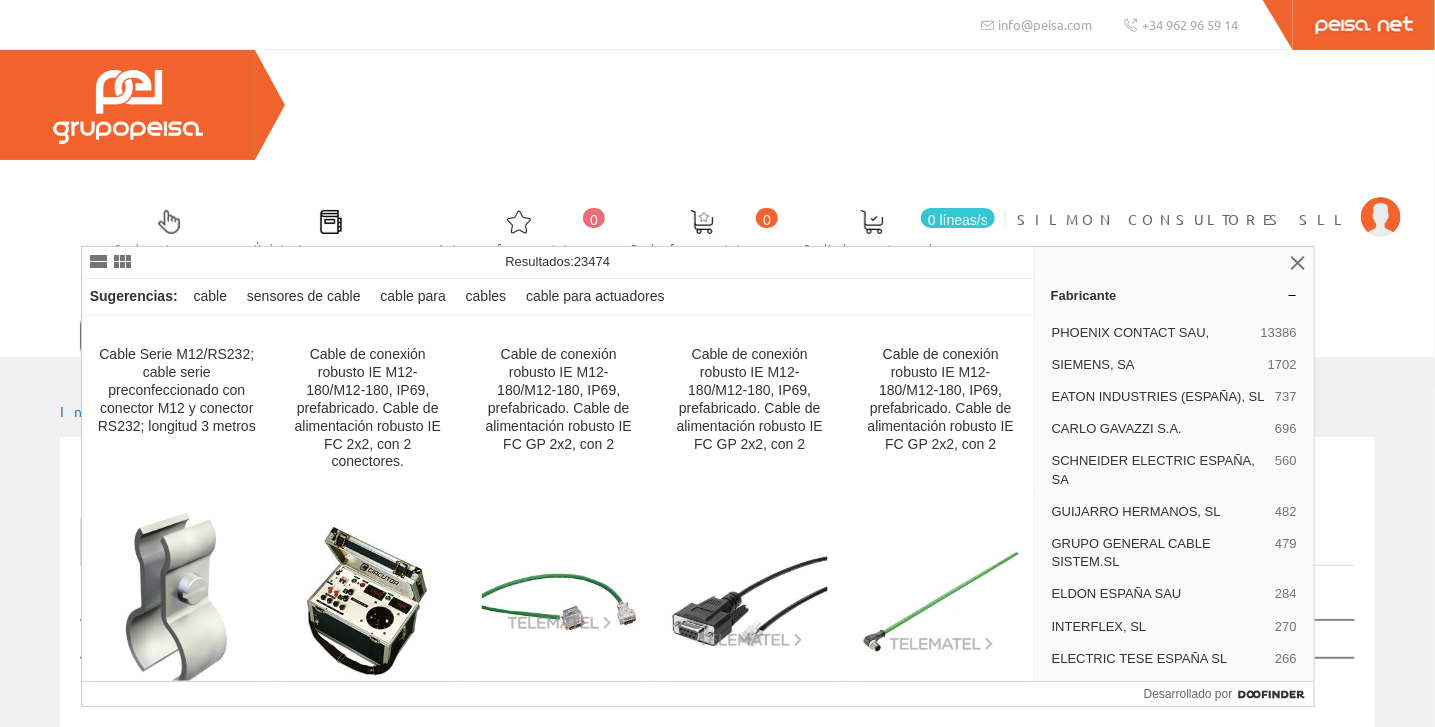 scroll, scrollTop: 1000, scrollLeft: 0, axis: vertical 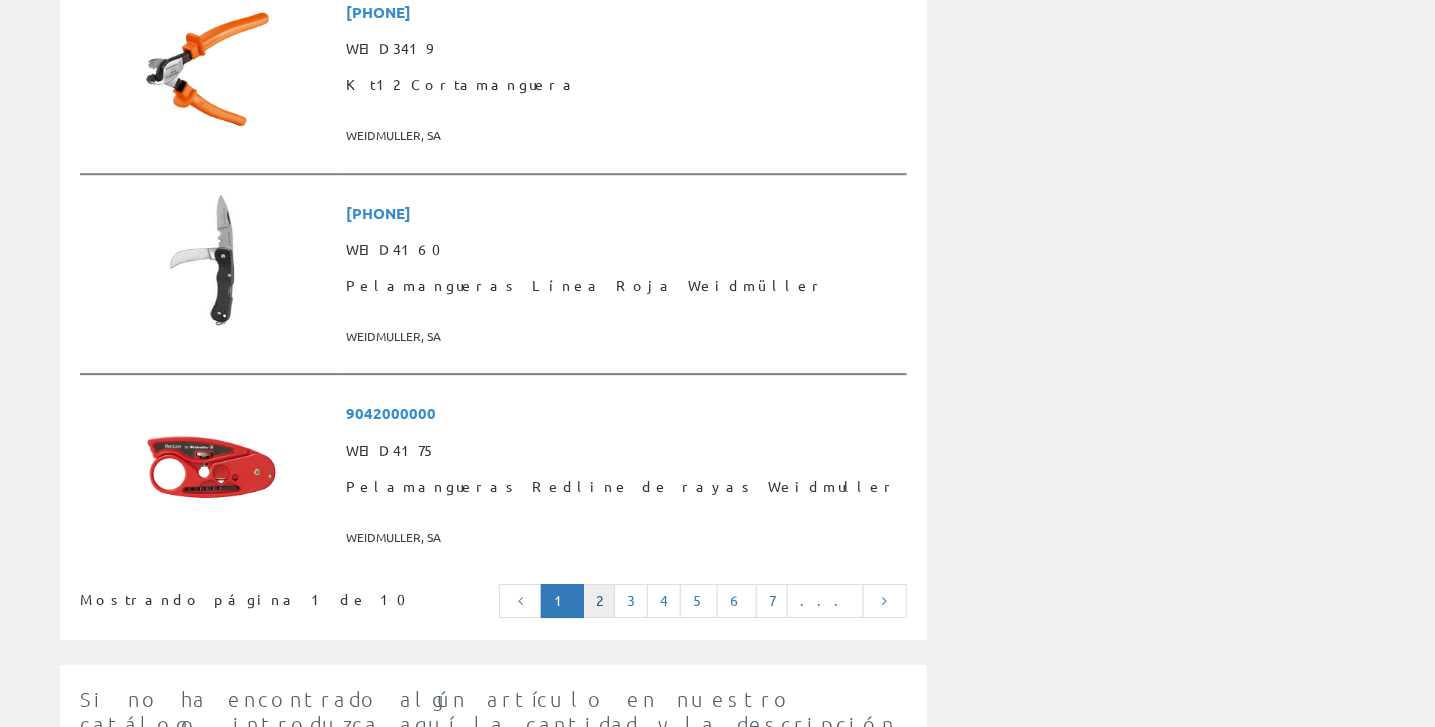click on "2" at bounding box center [599, 600] 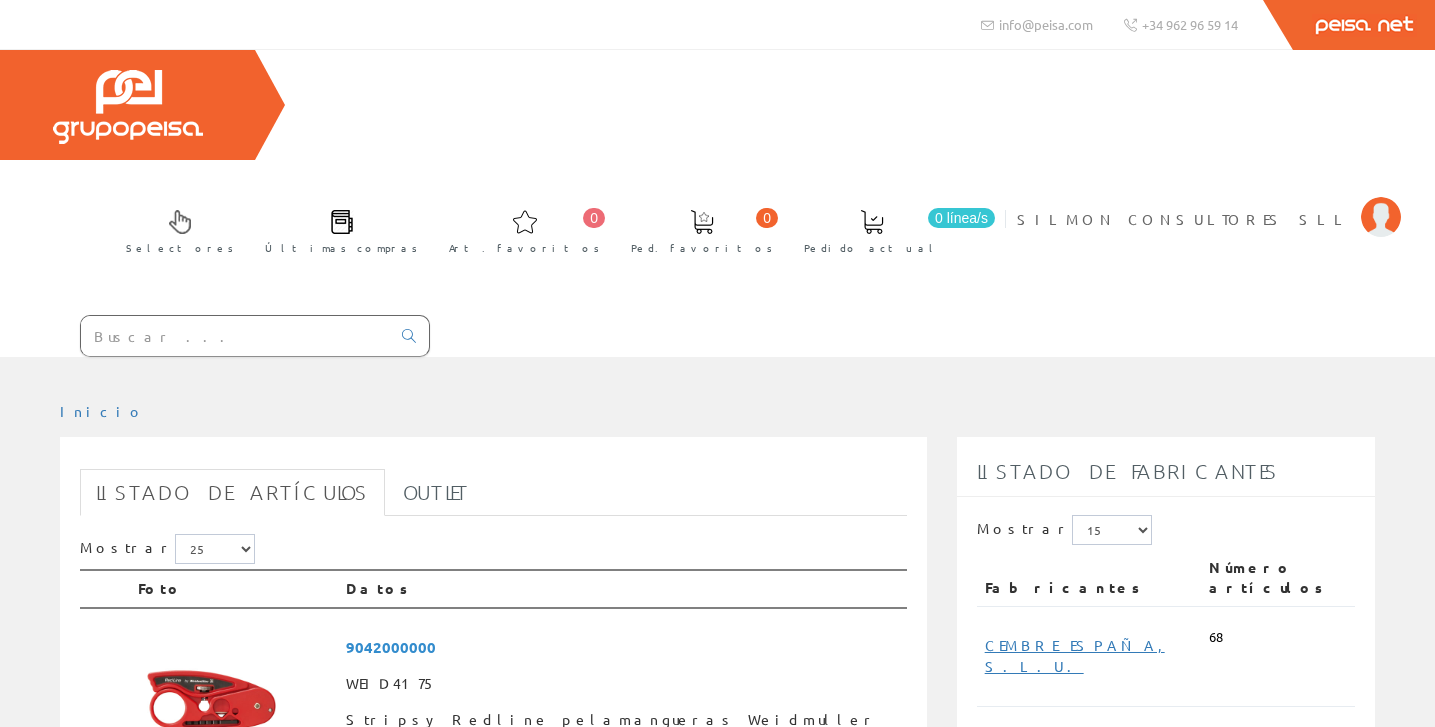 click on "Inicio
Listado de artículos
Outlet
Mostrar  5 15 25 50
Foto Datos
9042000000" at bounding box center [717, 3425] 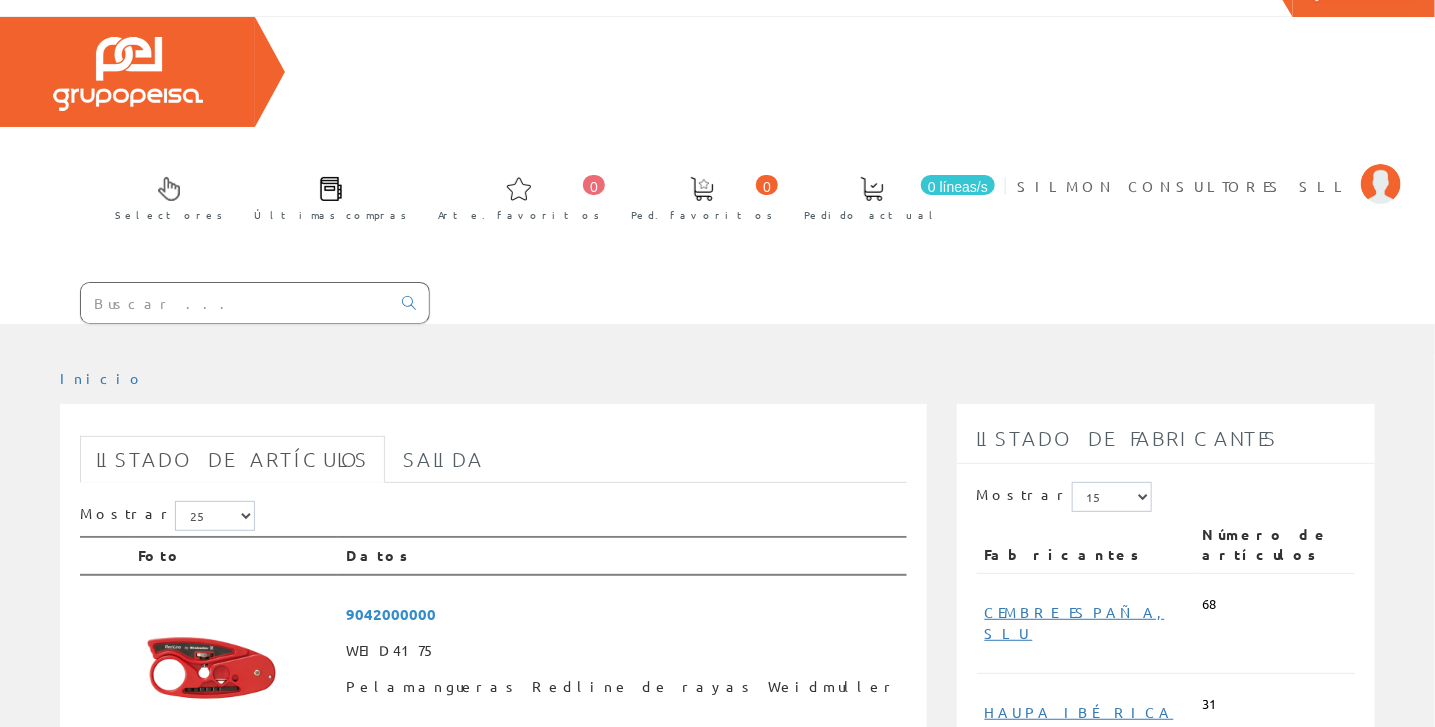 scroll, scrollTop: 0, scrollLeft: 0, axis: both 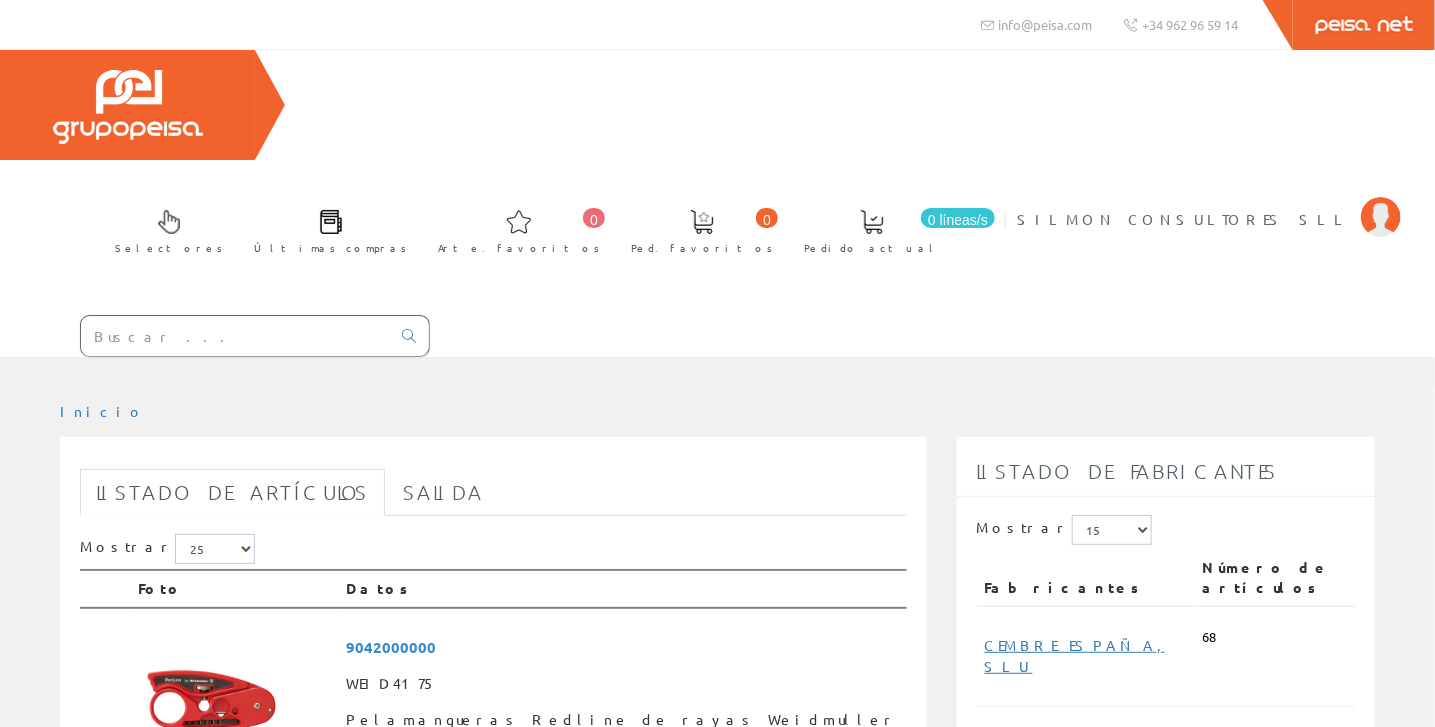 click at bounding box center (235, 336) 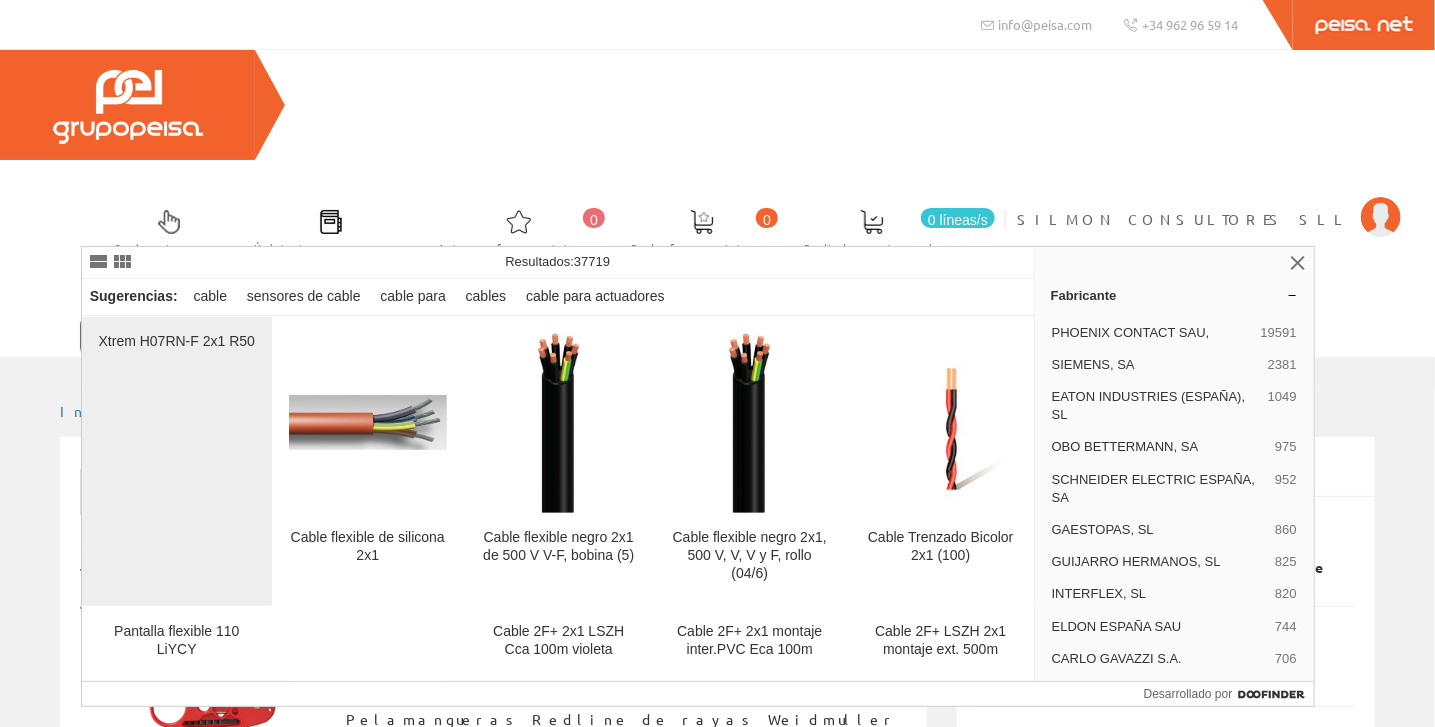 type on "CABLE 2X1" 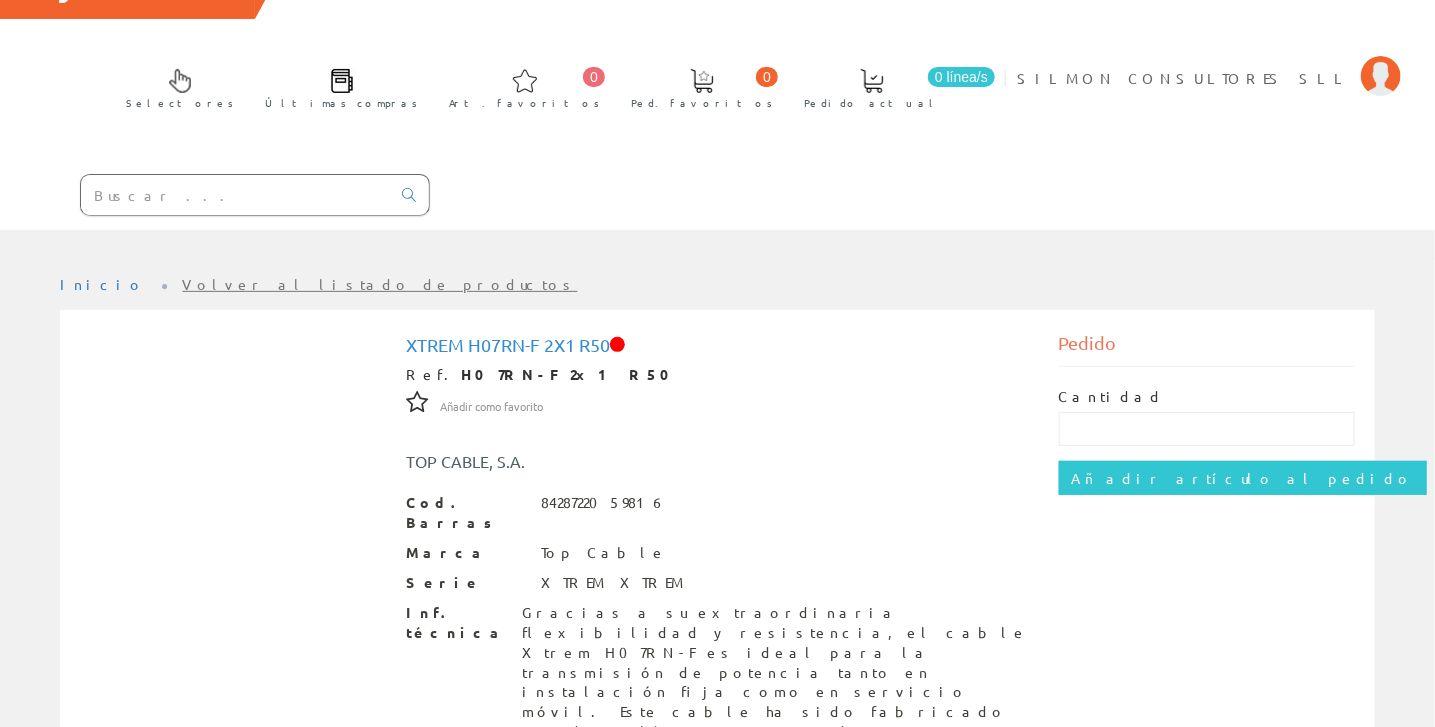 scroll, scrollTop: 0, scrollLeft: 0, axis: both 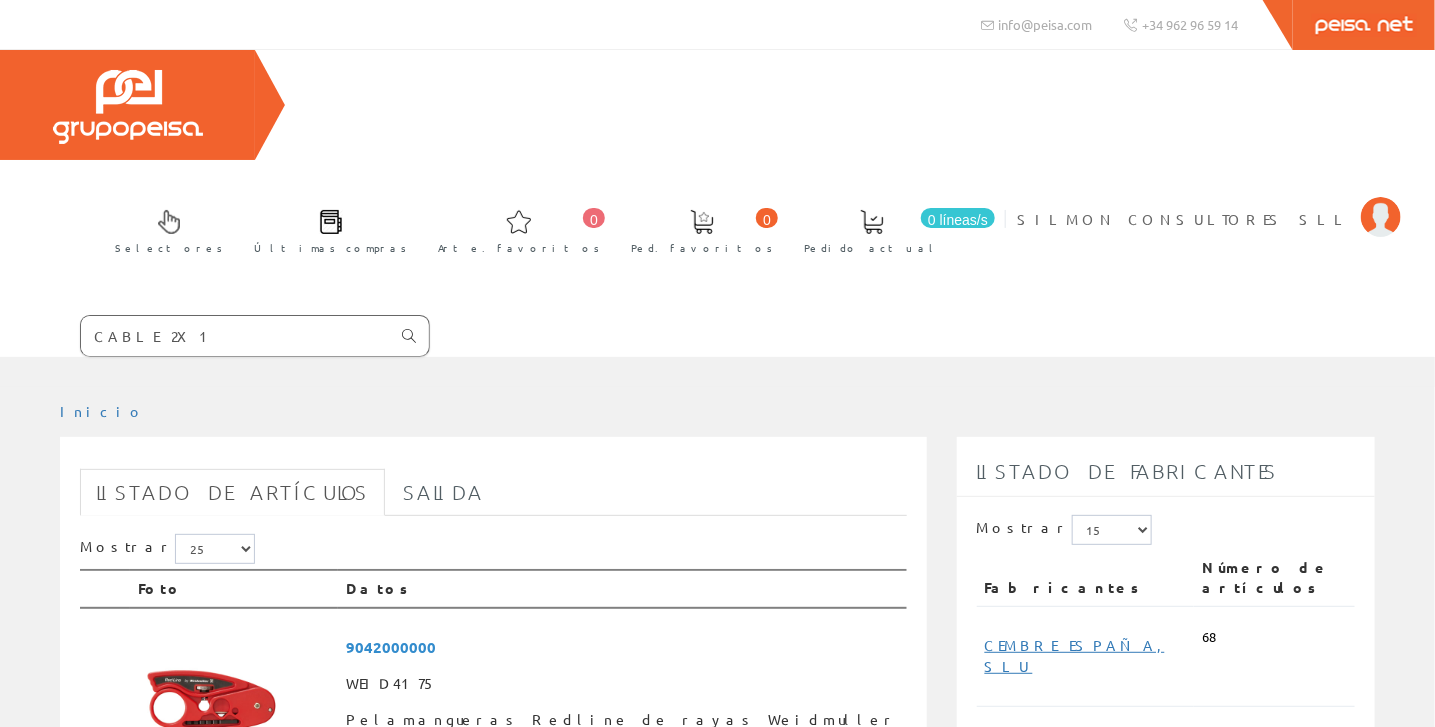 click at bounding box center (409, 336) 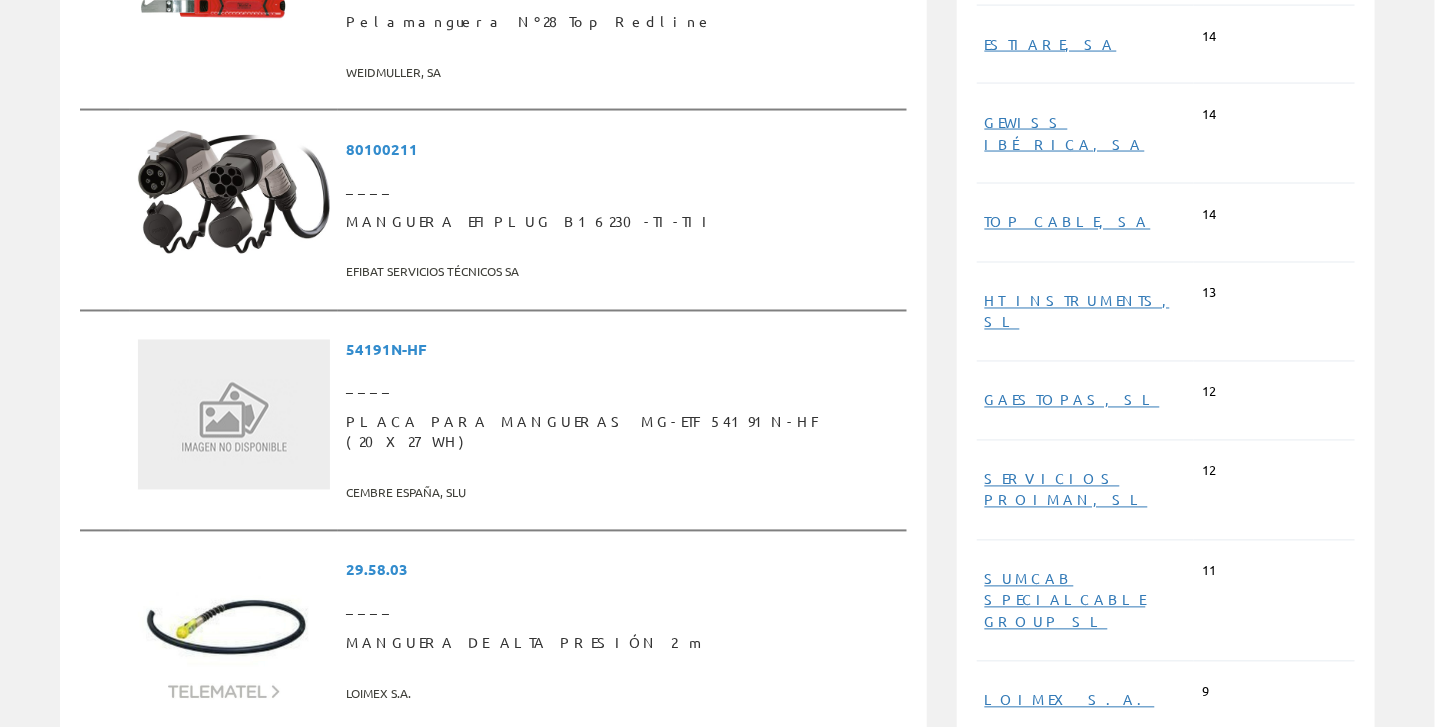 scroll, scrollTop: 1404, scrollLeft: 0, axis: vertical 